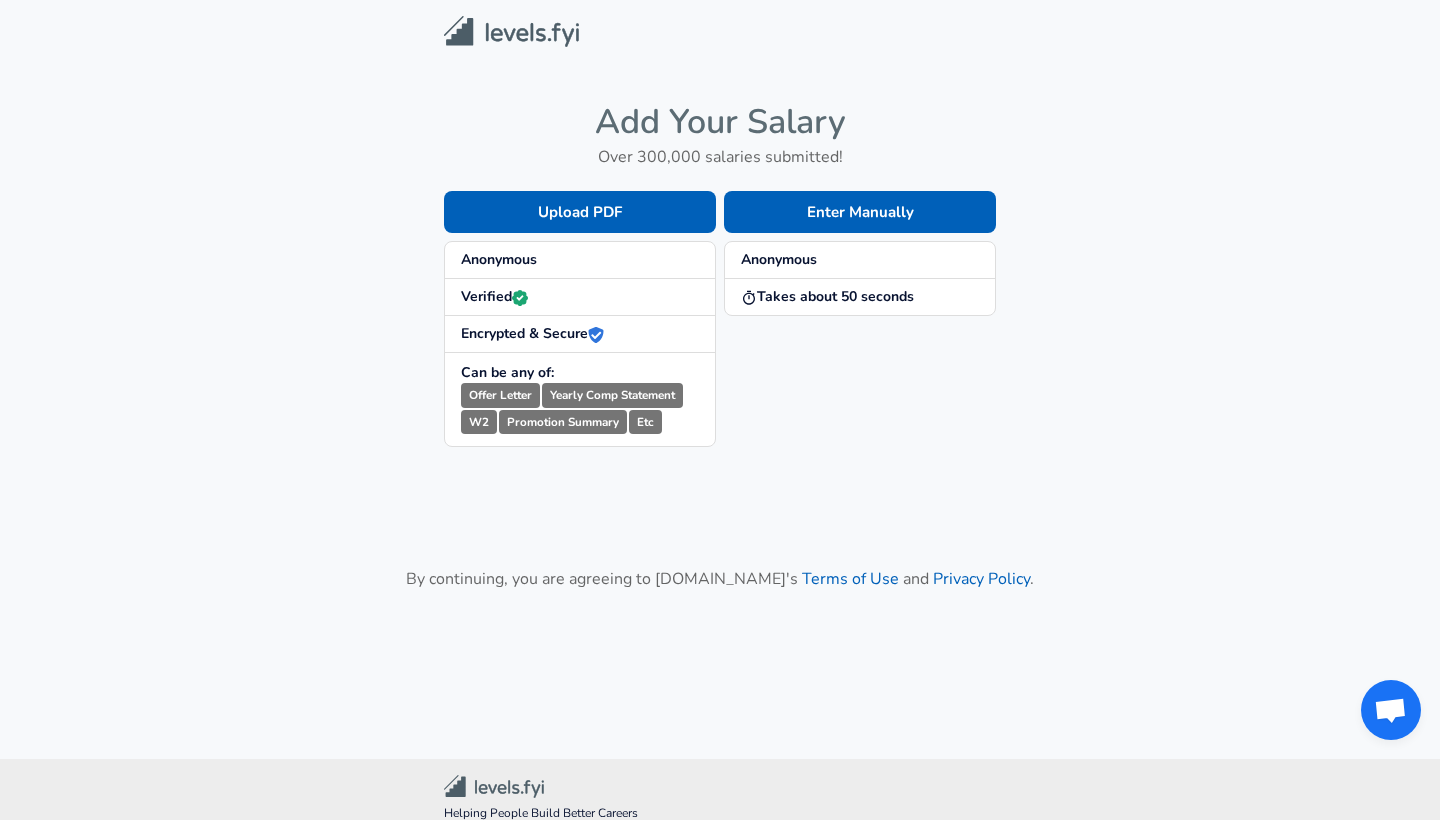 scroll, scrollTop: 0, scrollLeft: 0, axis: both 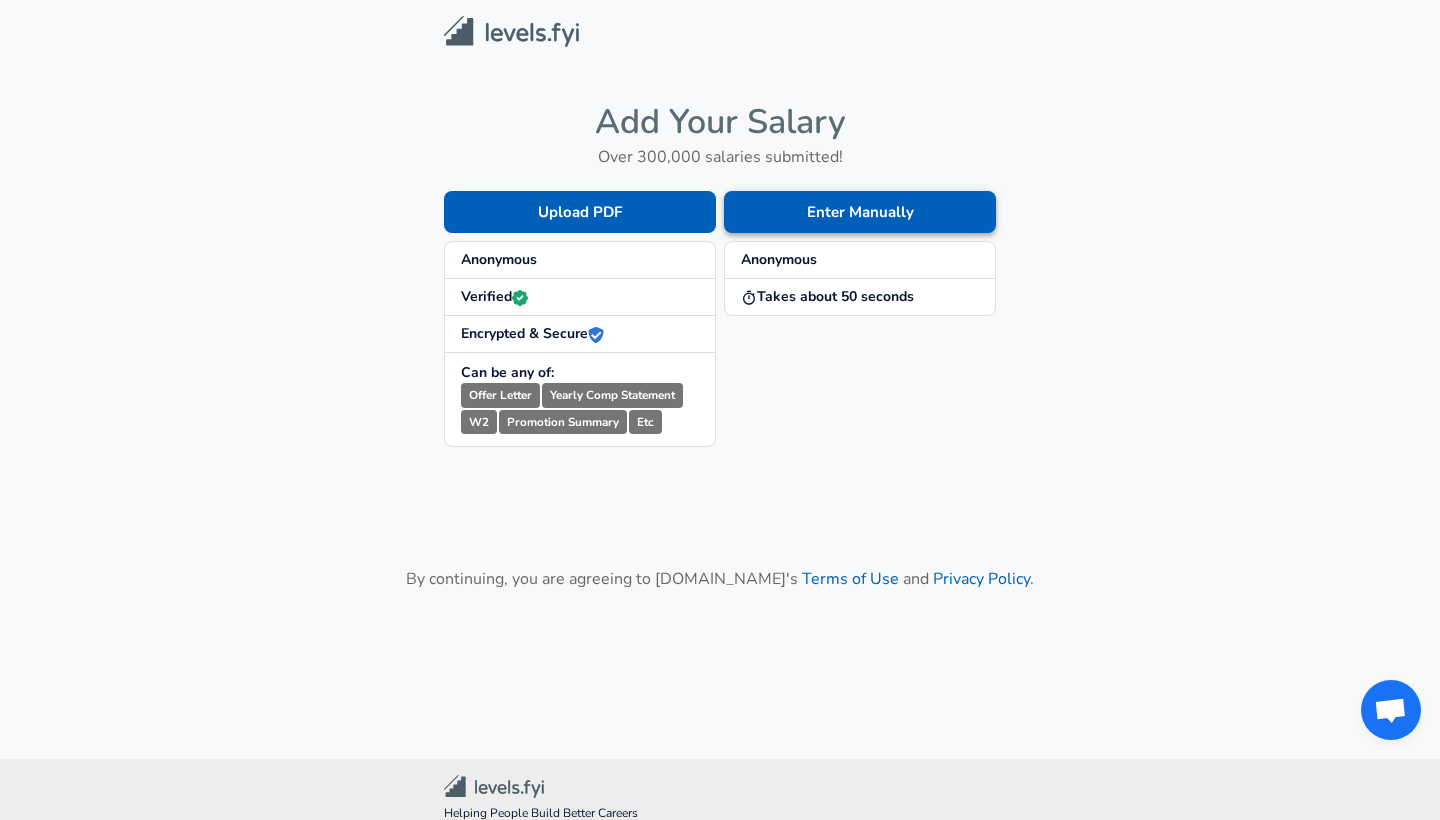 click on "Enter Manually" at bounding box center [860, 212] 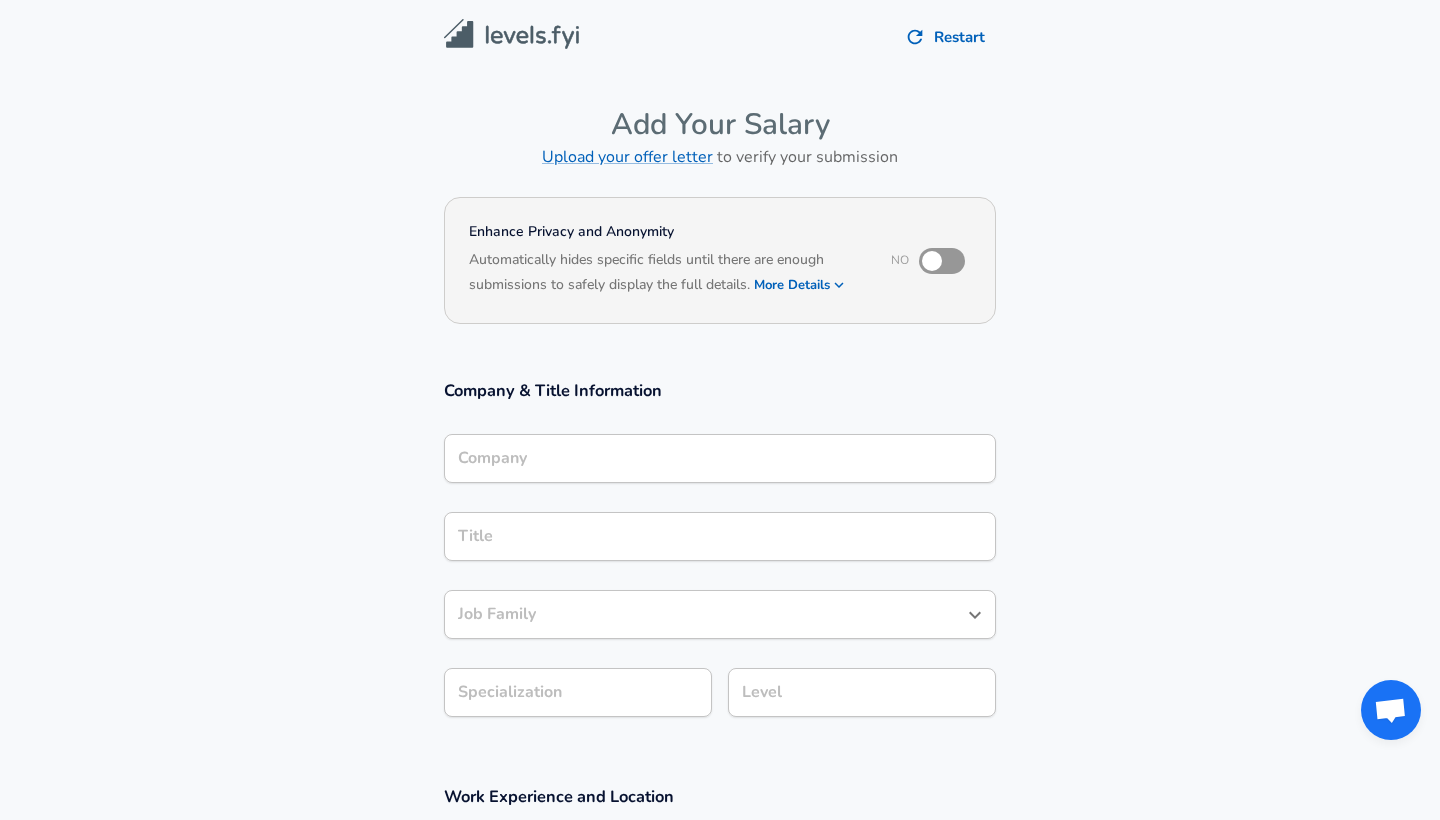 click at bounding box center [932, 261] 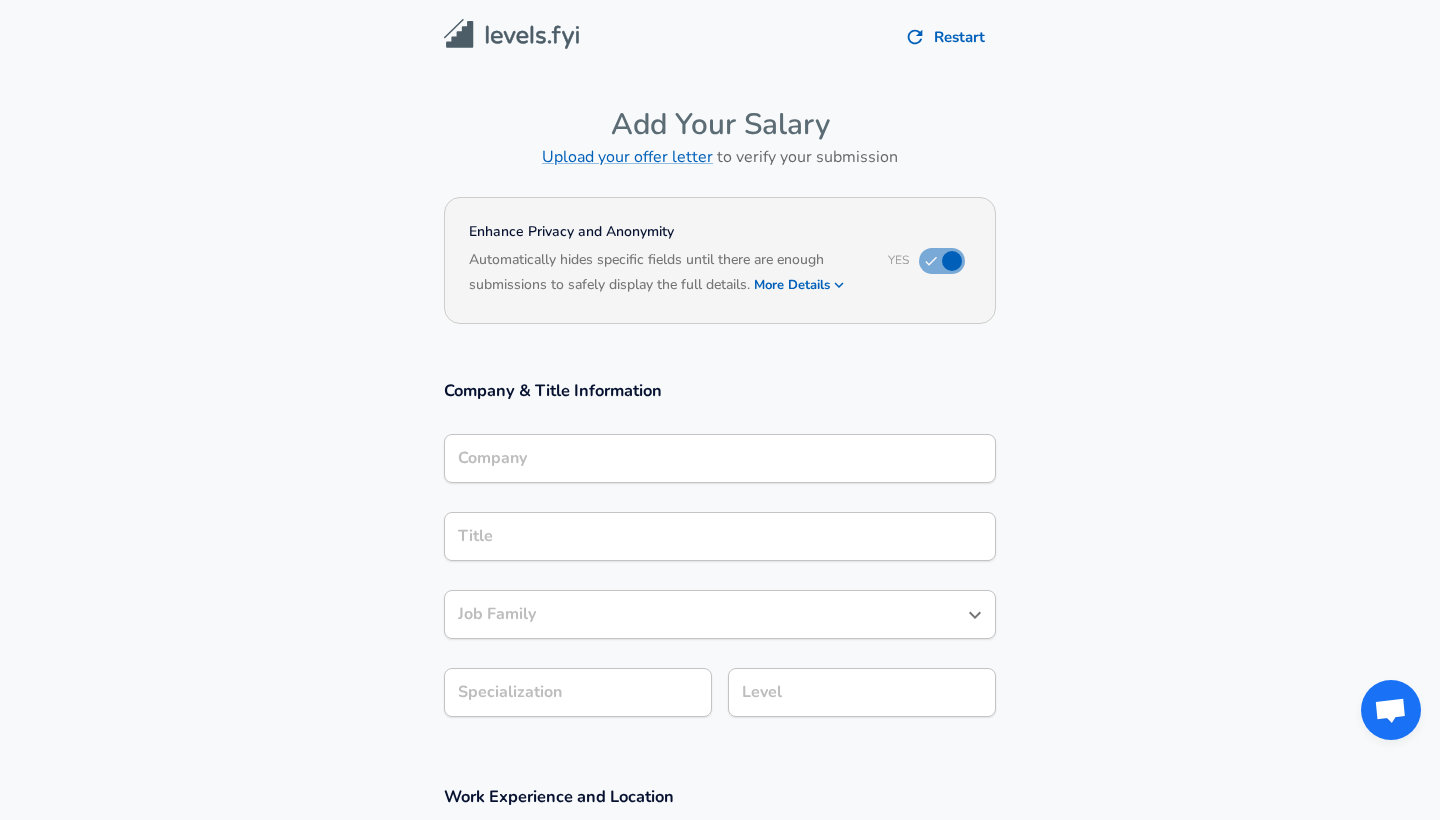 click on "More Details" at bounding box center (800, 285) 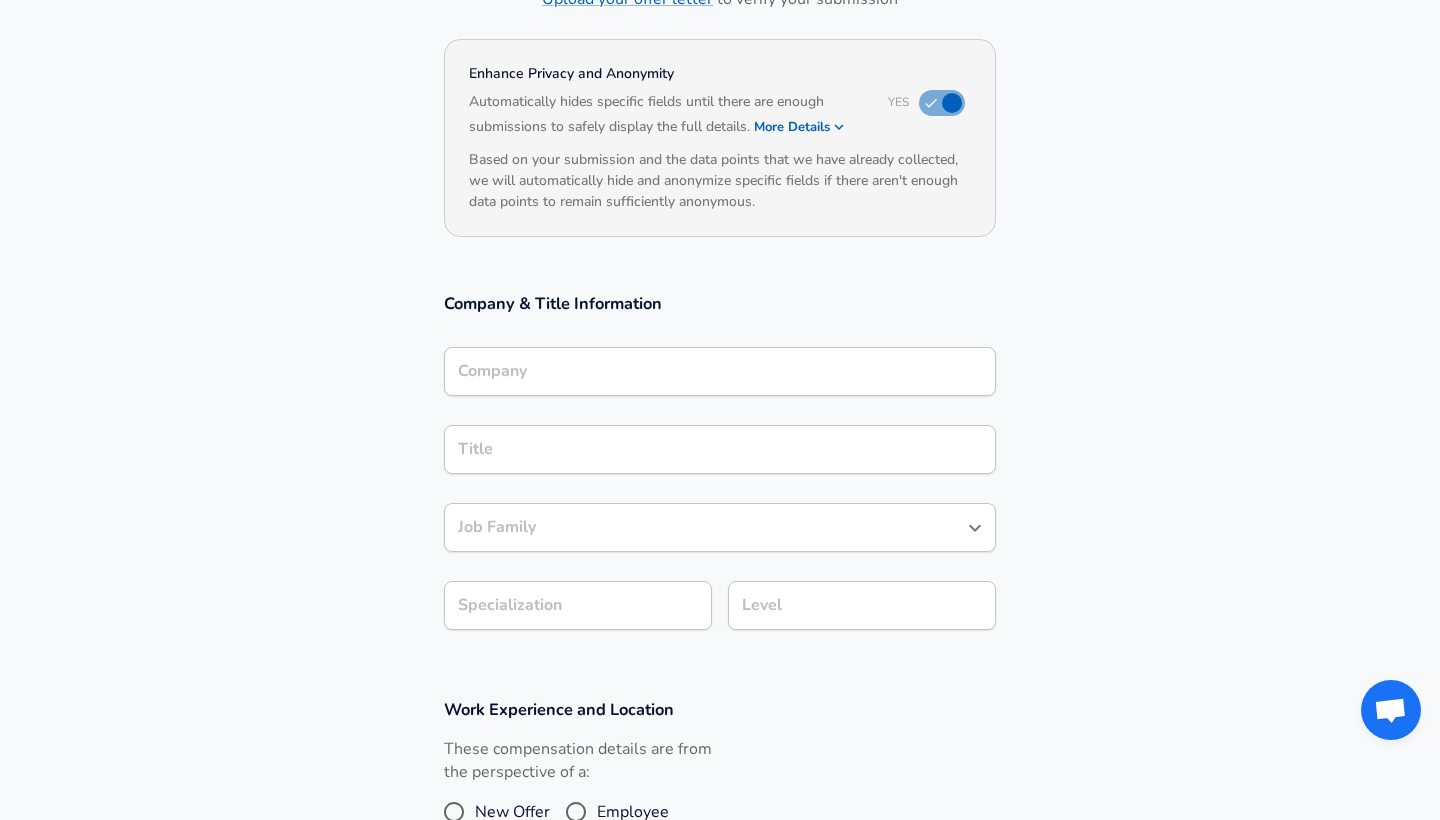 click on "Company" at bounding box center [720, 371] 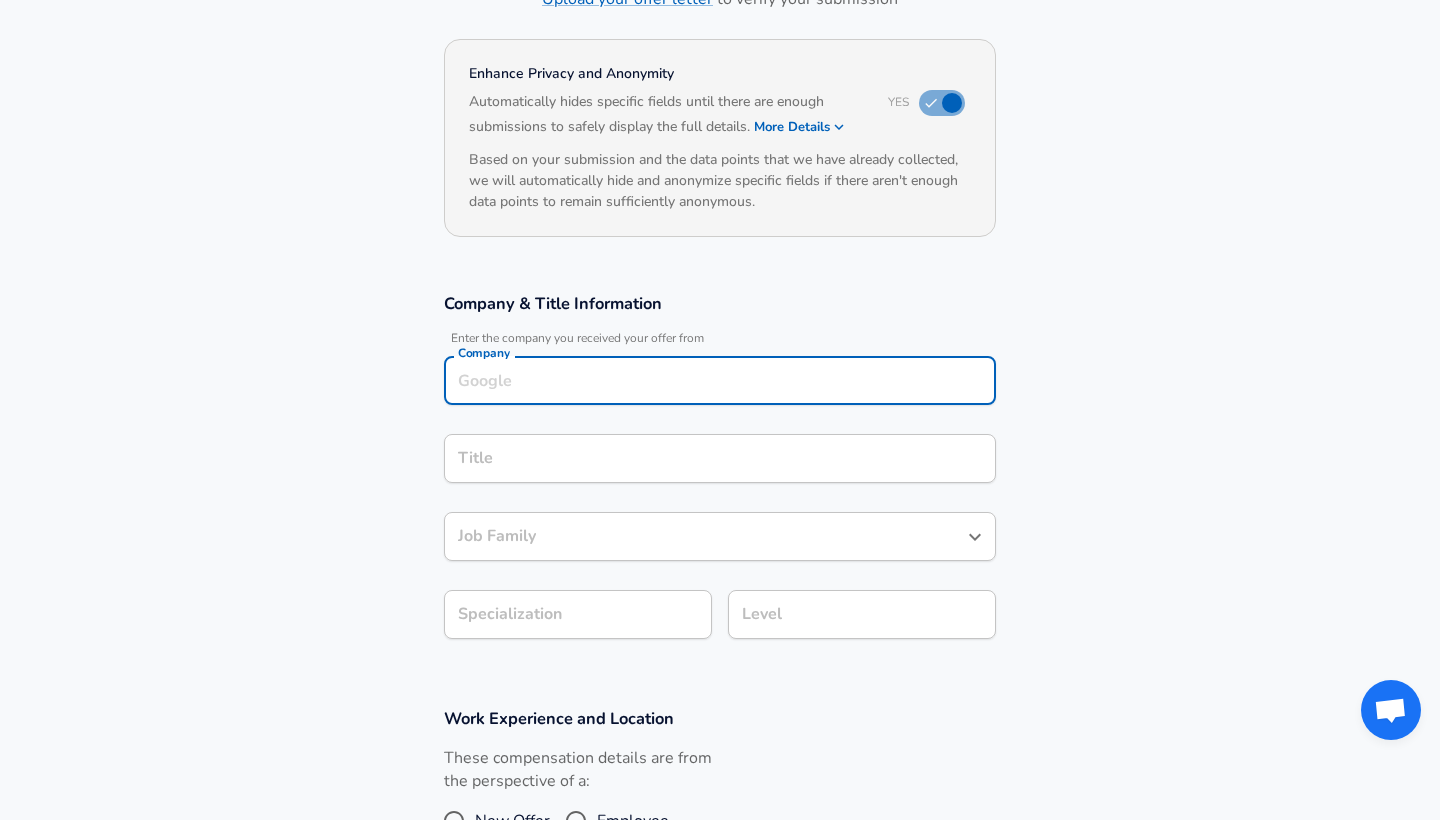 scroll, scrollTop: 178, scrollLeft: 0, axis: vertical 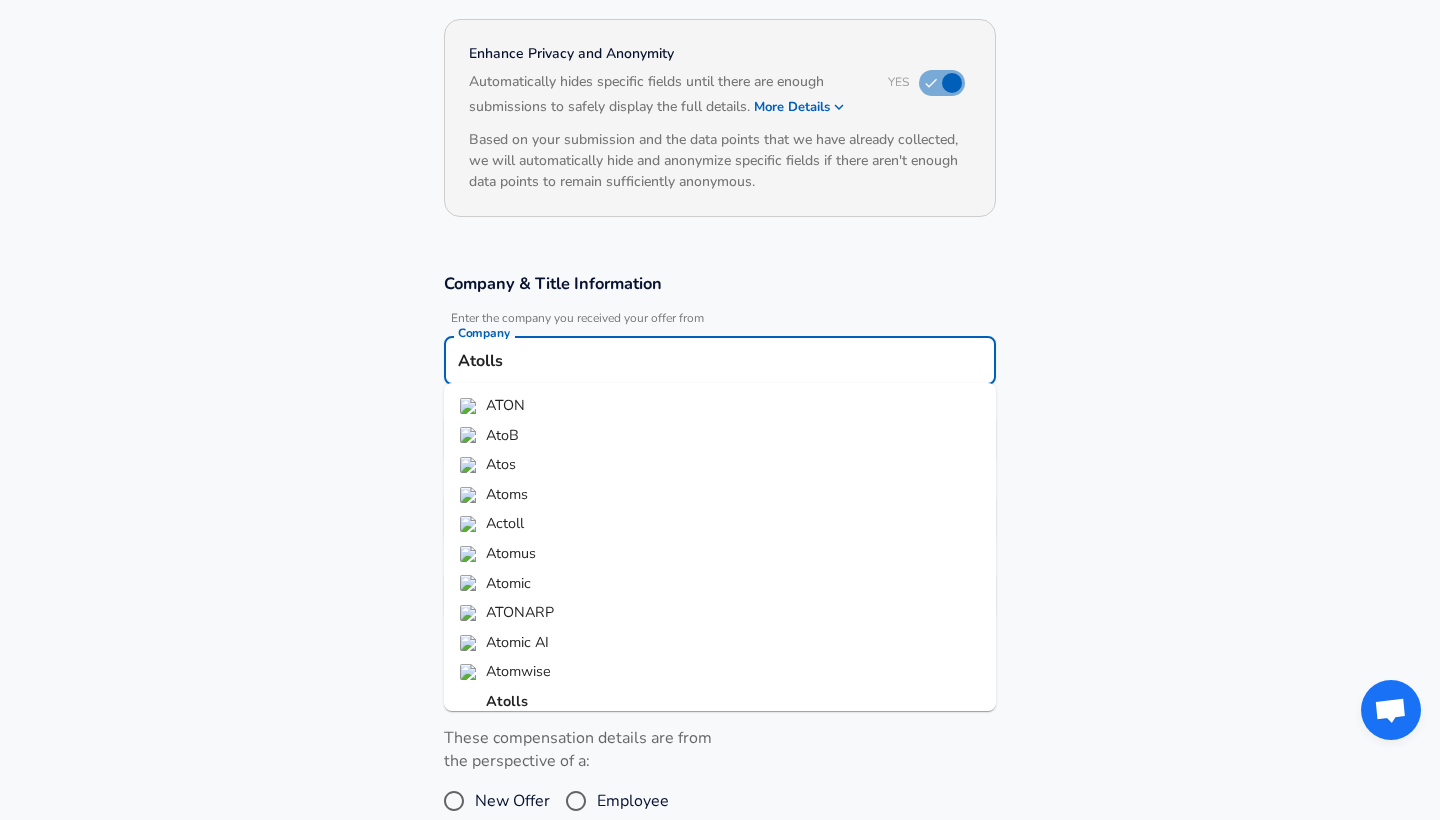 click on "Atolls" at bounding box center (507, 701) 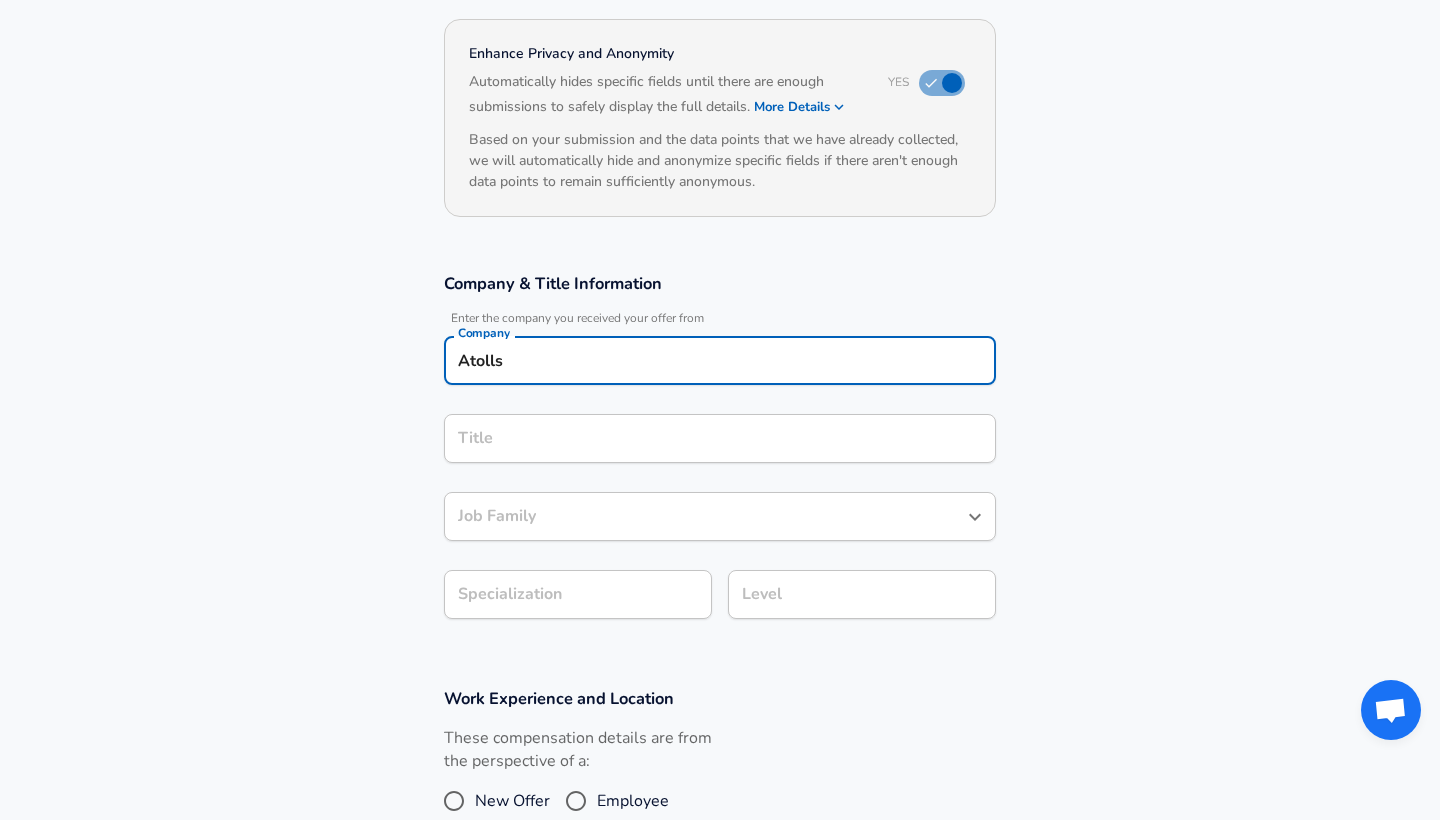 click on "Title Title" at bounding box center (720, 437) 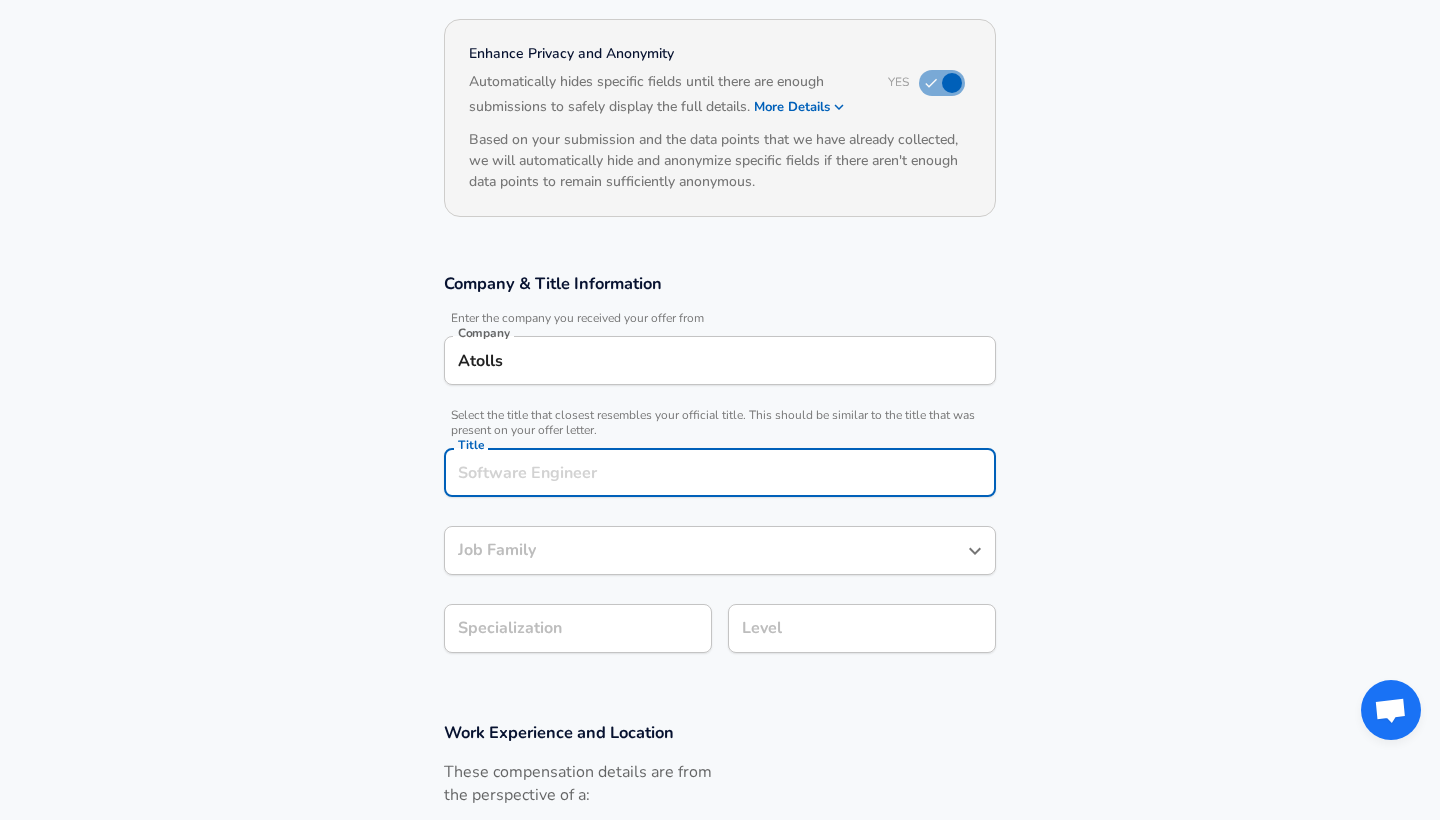 scroll, scrollTop: 218, scrollLeft: 0, axis: vertical 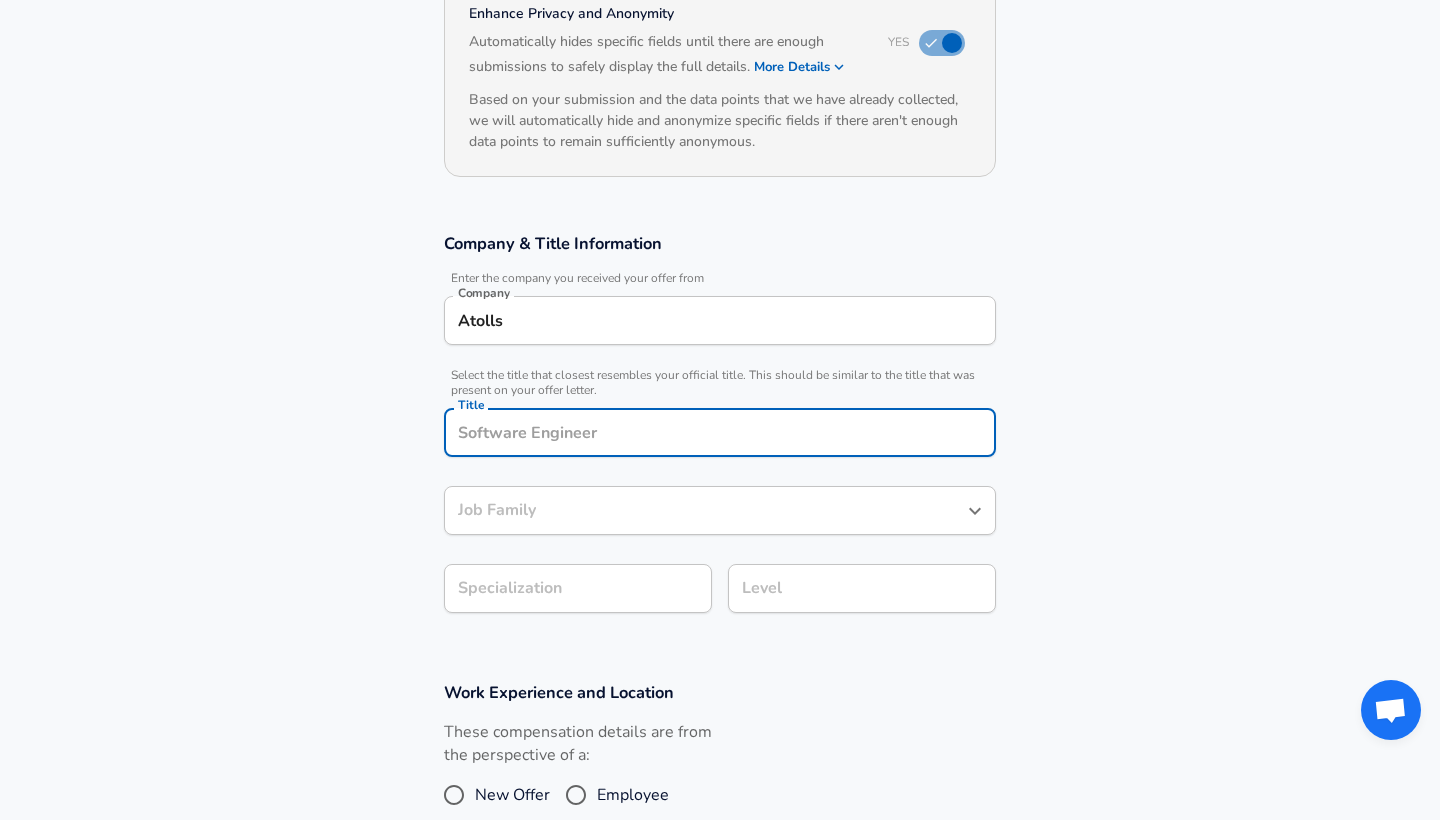 click on "Title" at bounding box center [720, 432] 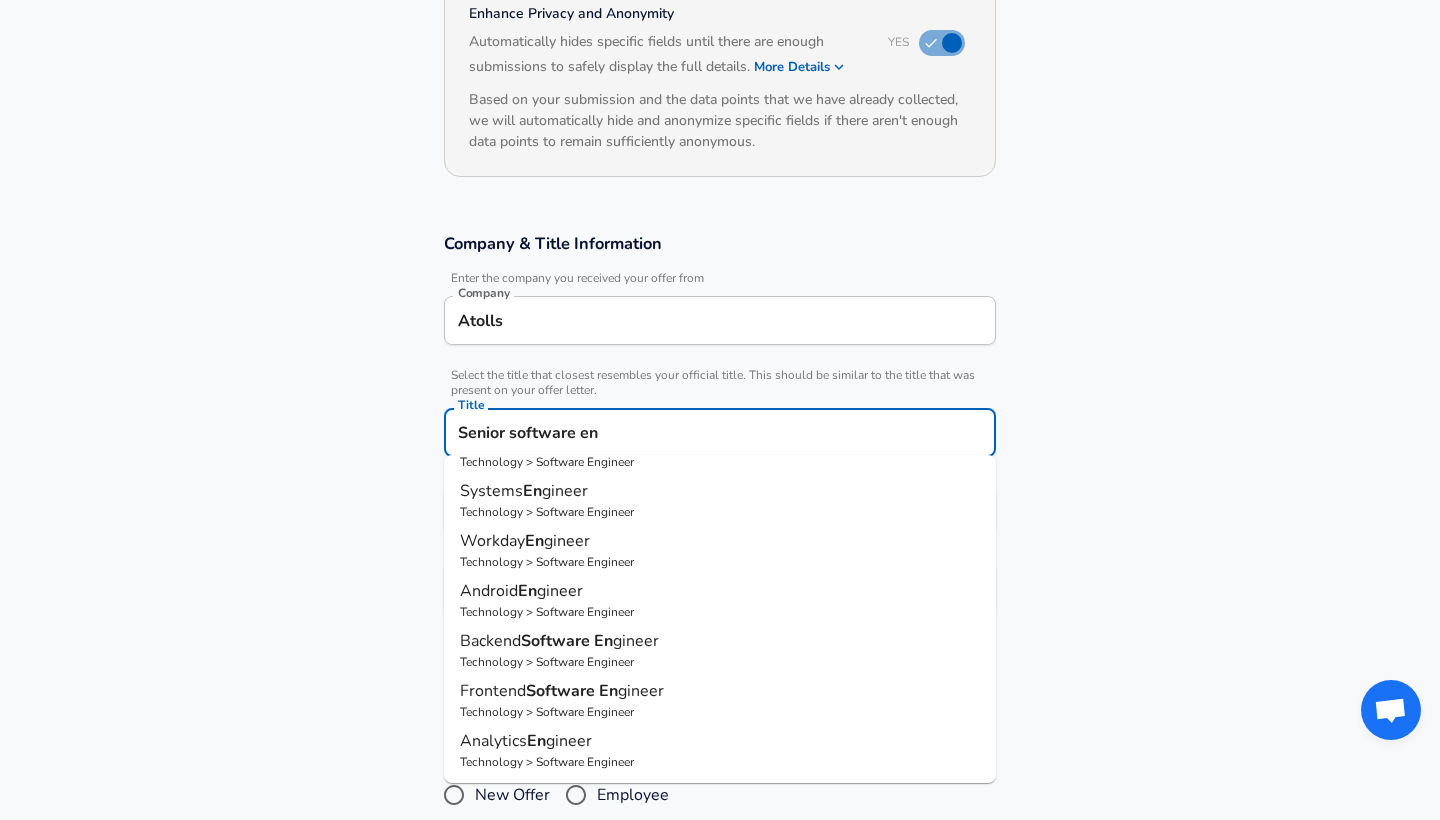 scroll, scrollTop: 188, scrollLeft: 0, axis: vertical 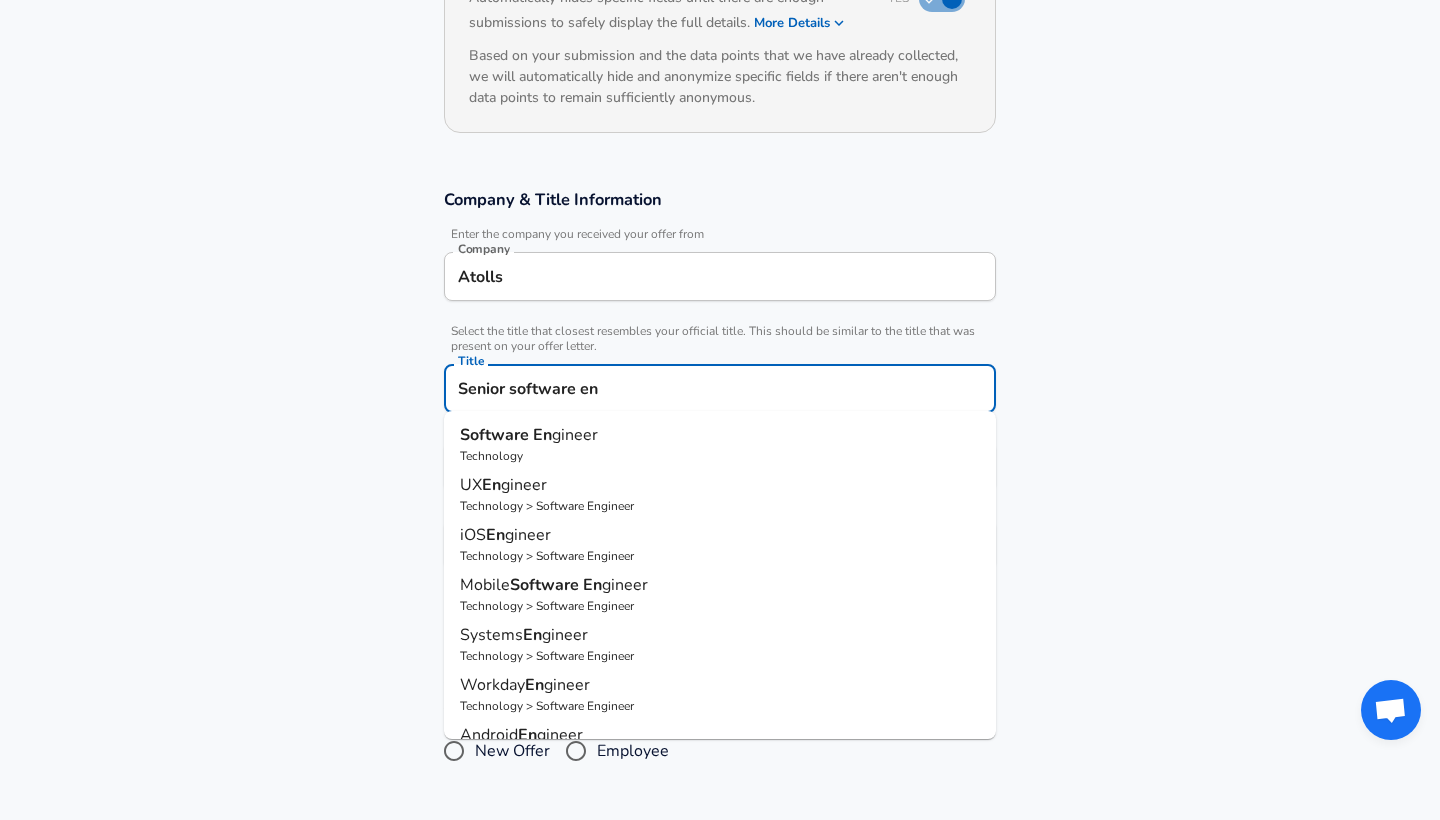 click on "Software     En gineer" at bounding box center (720, 435) 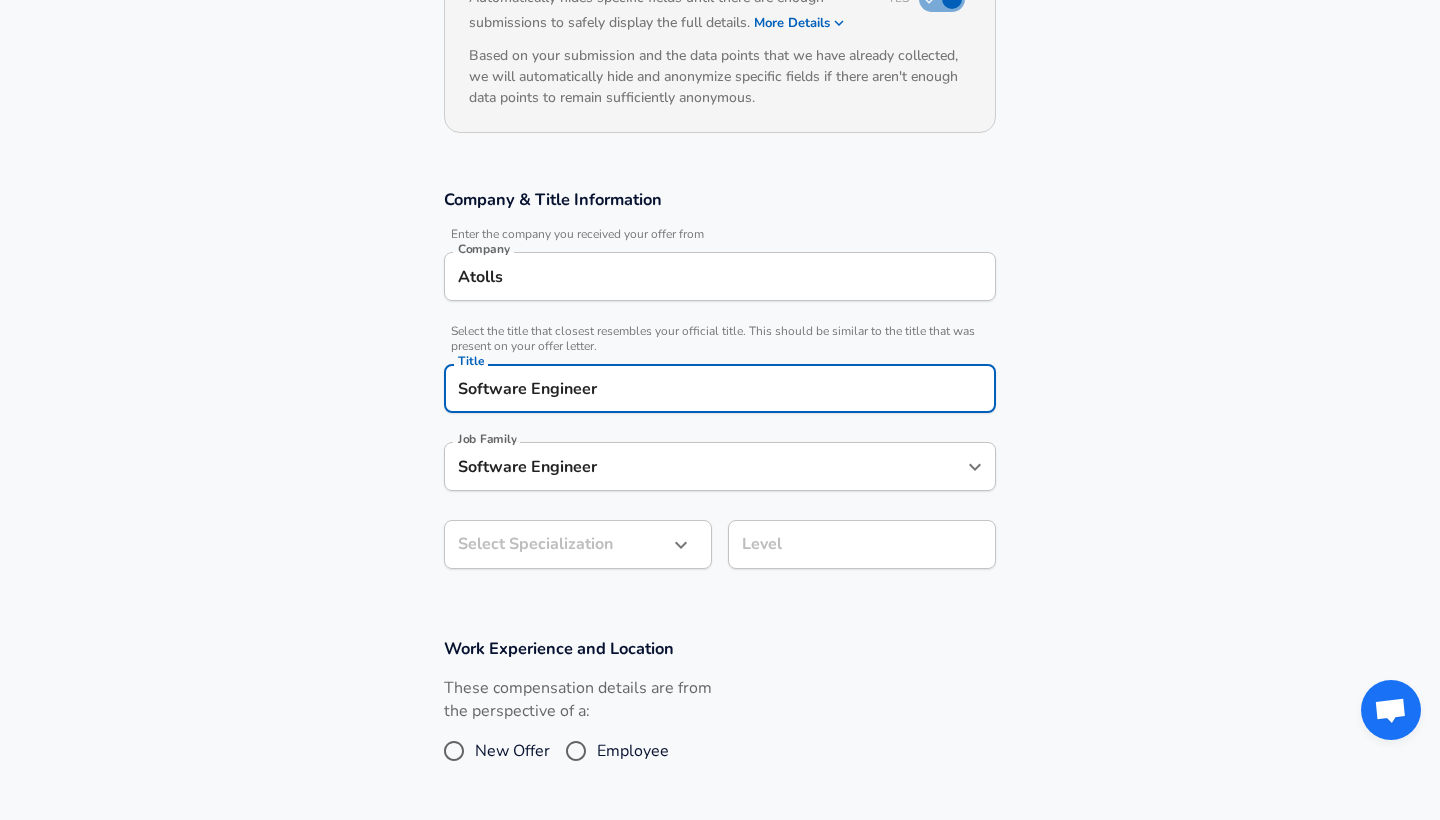 click on "Software Engineer" at bounding box center (720, 388) 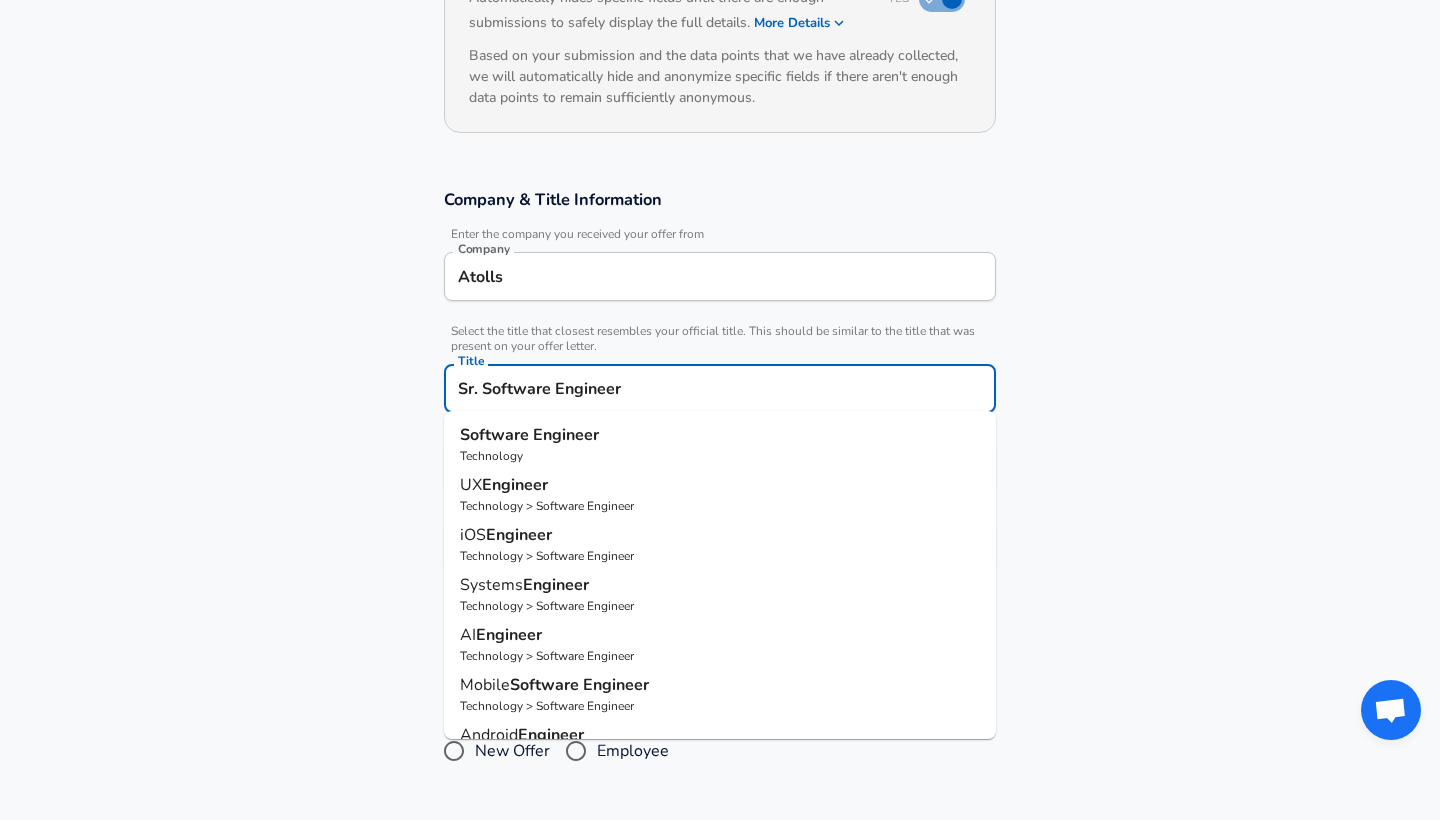 type on "Sr. Software Engineer" 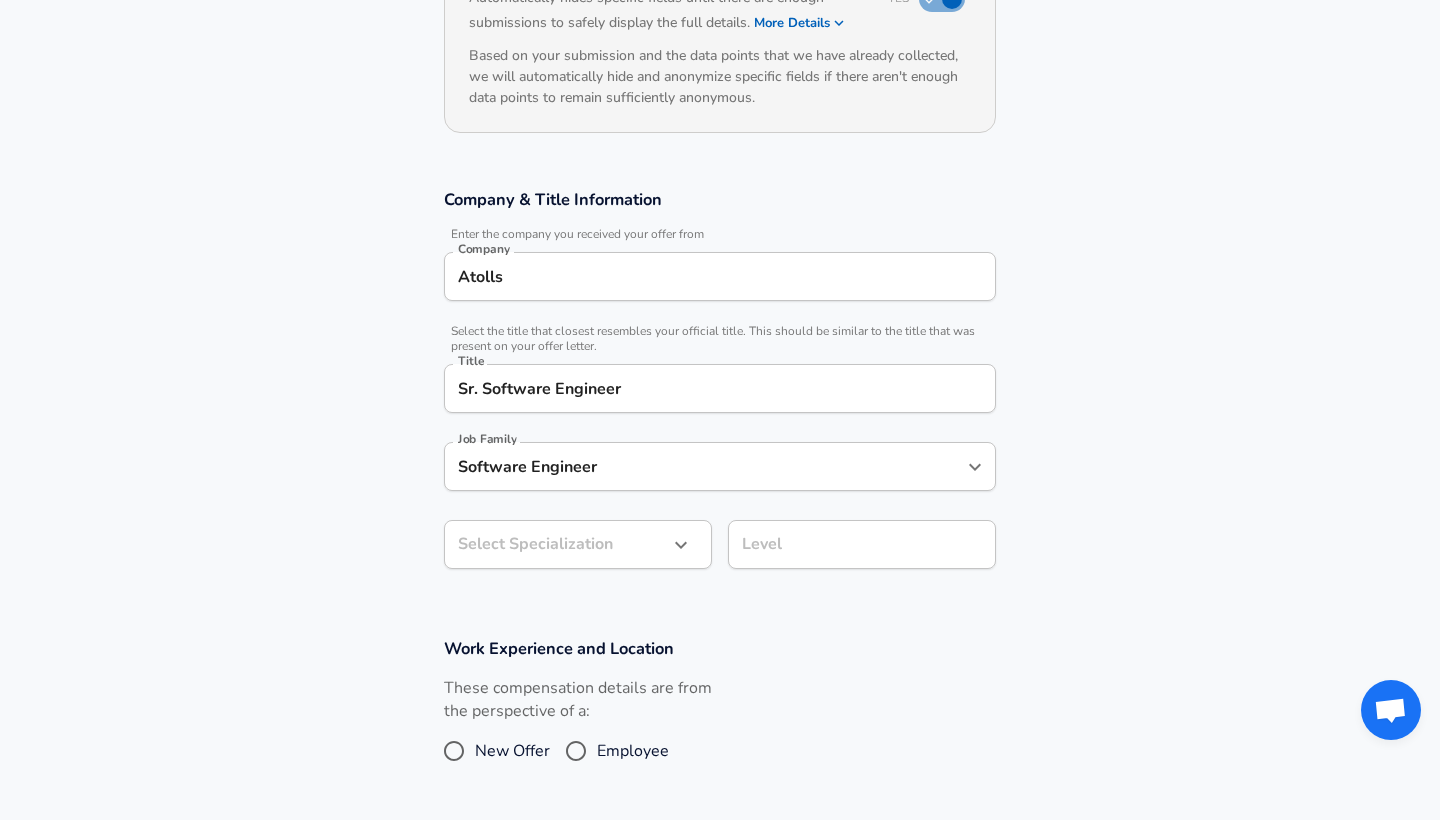 click on "Company & Title Information   Enter the company you received your offer from Company Atolls Company   Select the title that closest resembles your official title. This should be similar to the title that was present on your offer letter. Title Sr. Software Engineer Title Job Family Software Engineer Job Family Select Specialization ​ Select Specialization Level Level" at bounding box center (720, 389) 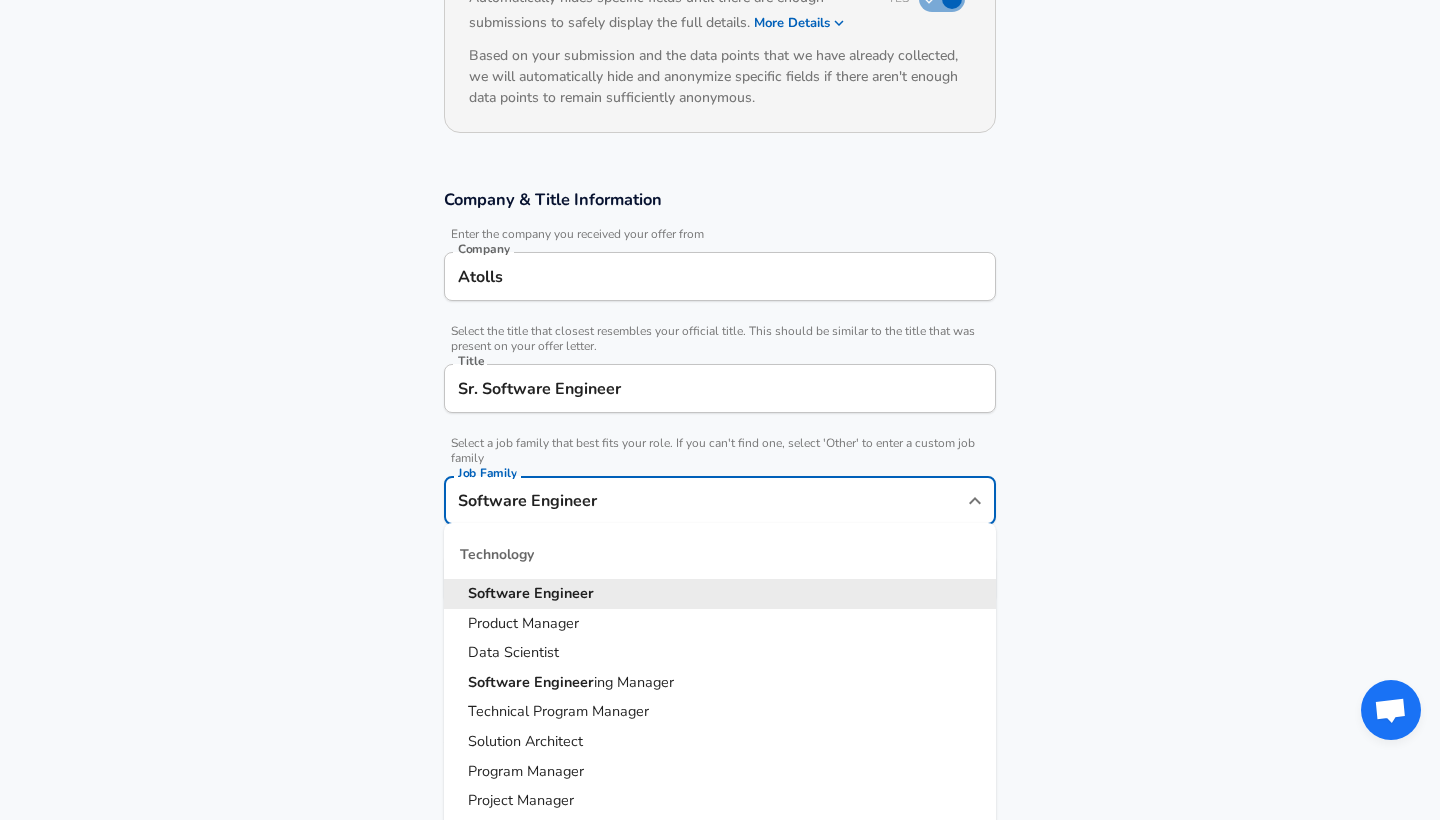 click on "Software Engineer" at bounding box center [705, 500] 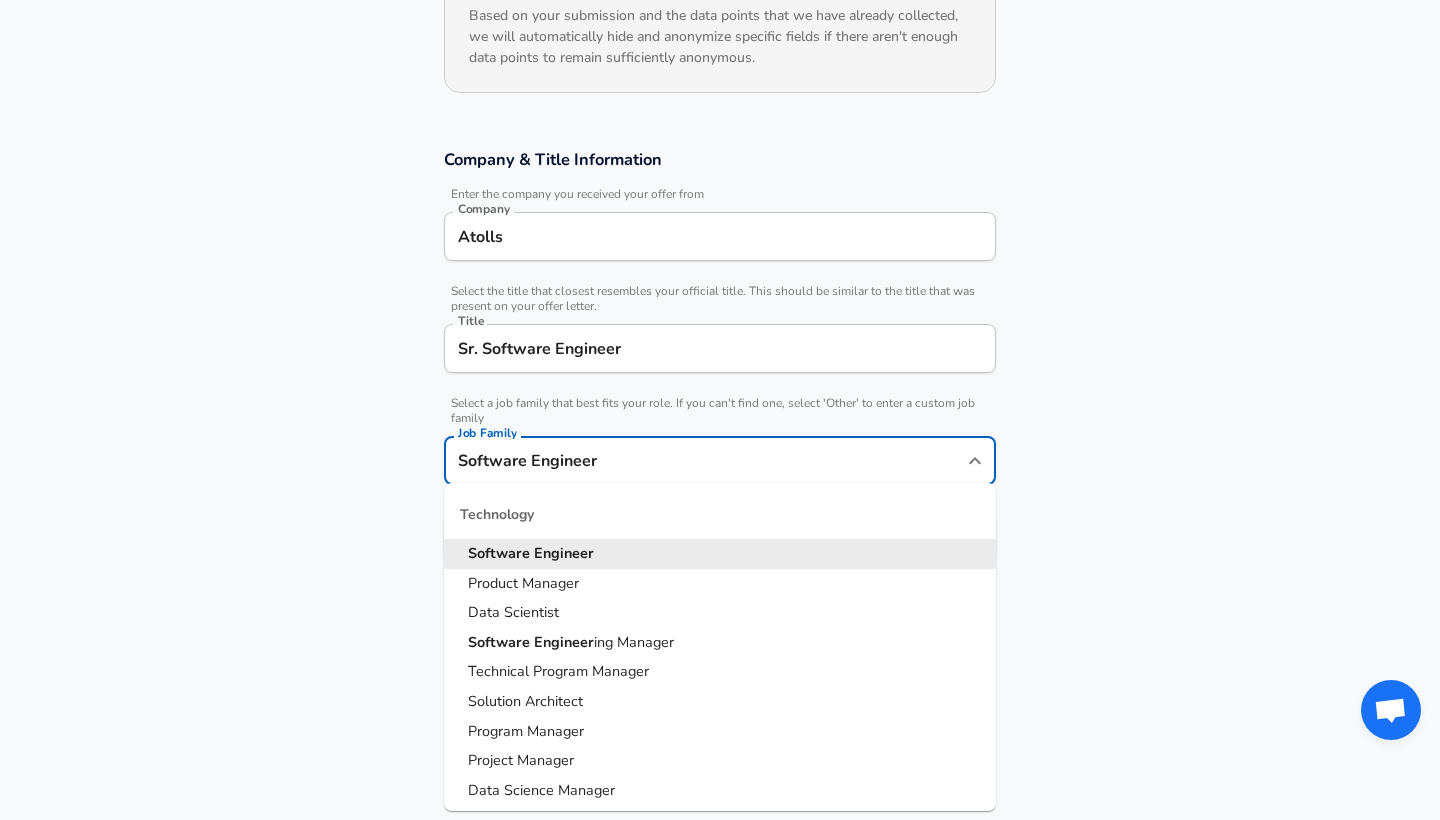 click on "Company & Title Information   Enter the company you received your offer from Company Atolls Company   Select the title that closest resembles your official title. This should be similar to the title that was present on your offer letter. Title Sr. Software Engineer Title   Select a job family that best fits your role. If you can't find one, select 'Other' to enter a custom job family Job Family Software Engineer Job Family Technology Software     Engineer Product Manager Data Scientist Software     Engineer ing Manager Technical Program Manager Solution Architect Program Manager Project Manager Data Science Manager Technical Writer Engineering Biomedical  Engineer Civil  Engineer Hardware  Engineer Mechanical  Engineer Geological  Engineer Electrical  Engineer Controls  Engineer Chemical  Engineer Aerospace  Engineer Materials  Engineer Optical  Engineer MEP  Engineer Prompt  Engineer Business Management Consultant Business Development Sales Sales Legal Legal Sales Sales  Engineer Legal Regulatory Affairs ​" at bounding box center [720, 366] 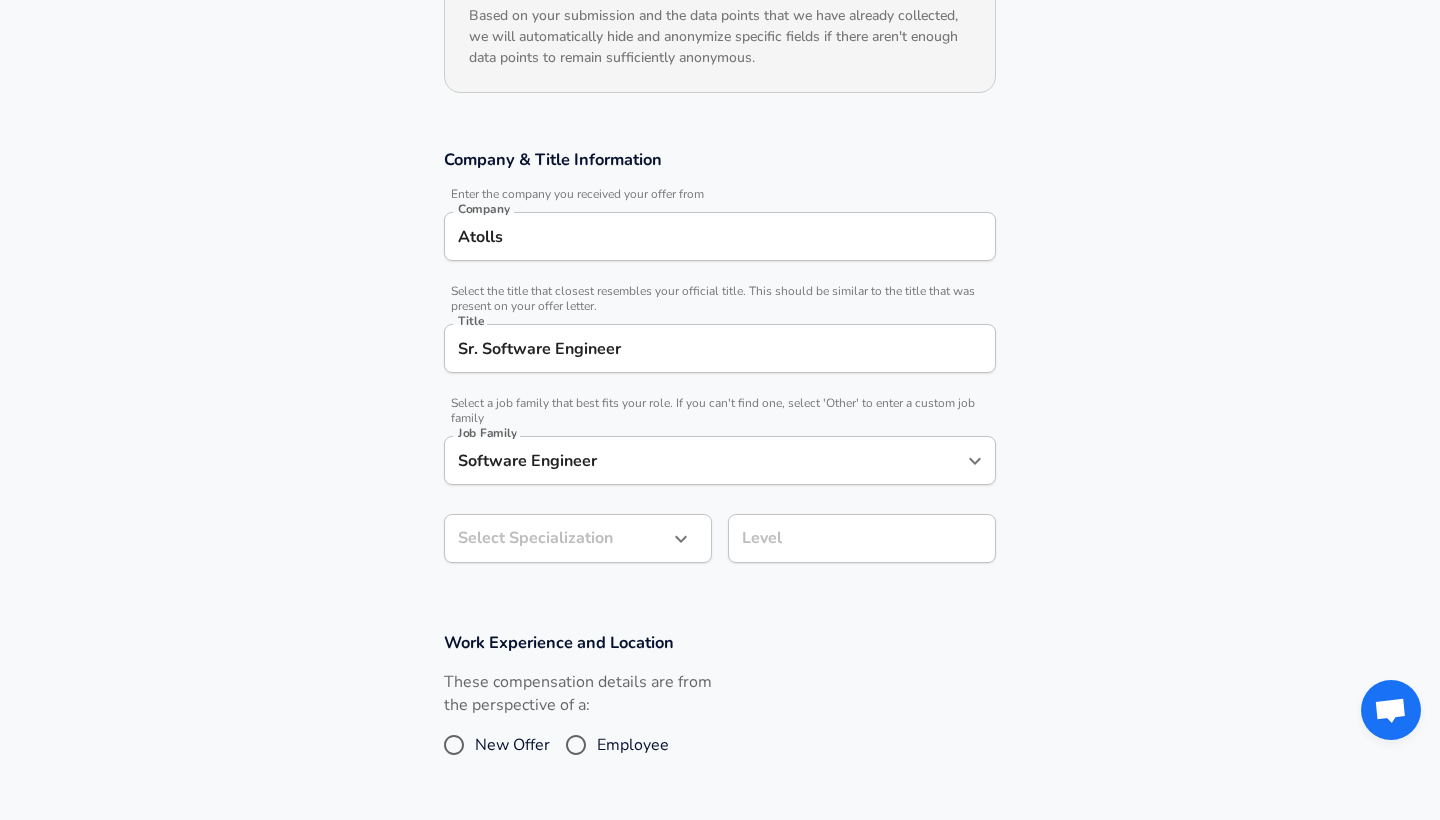 click on "Select Specialization ​ Select Specialization" at bounding box center [578, 541] 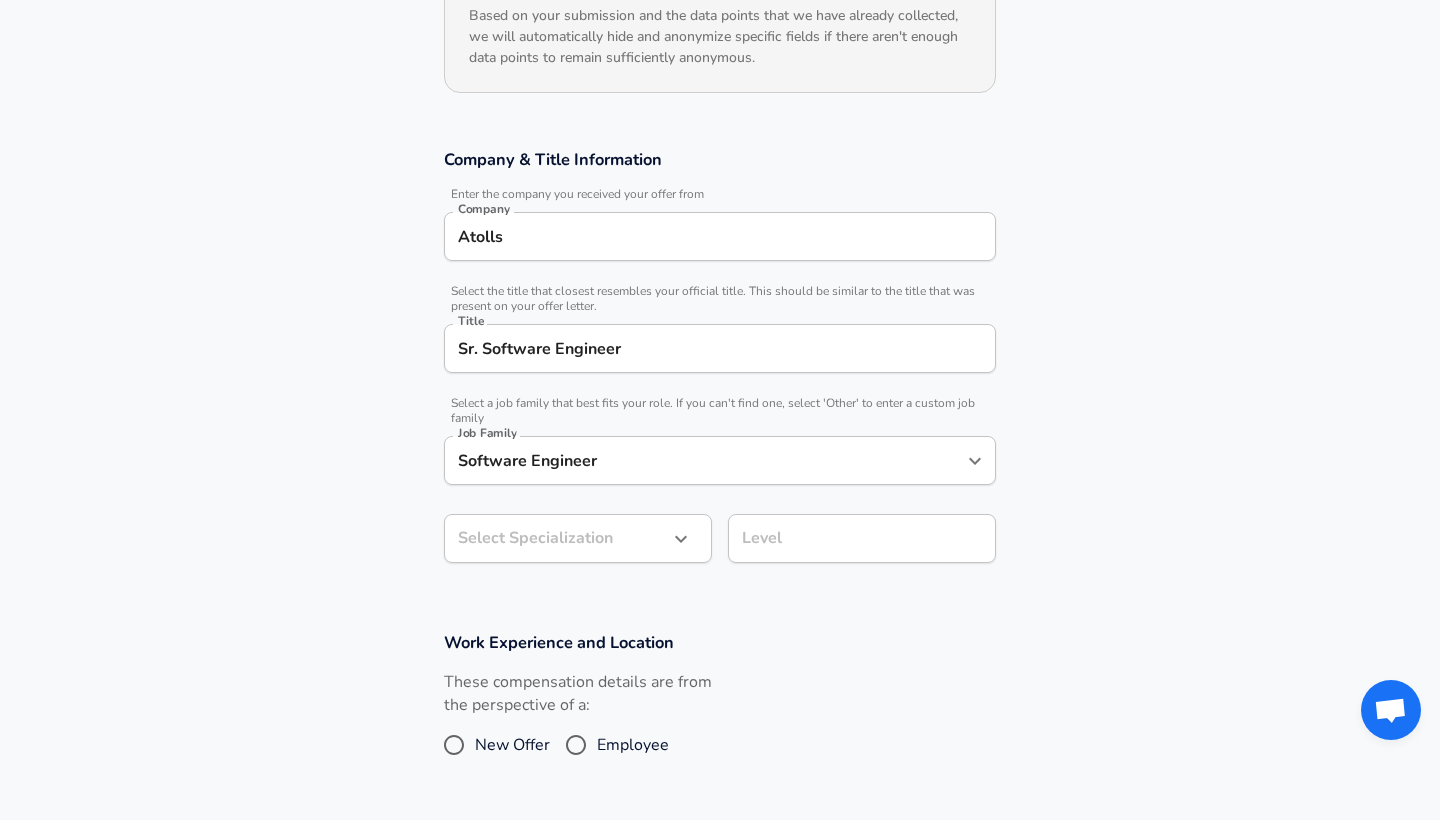 click on "Restart Add Your Salary Upload your offer letter   to verify your submission Enhance Privacy and Anonymity Yes Automatically hides specific fields until there are enough submissions to safely display the full details.   More Details Based on your submission and the data points that we have already collected, we will automatically hide and anonymize specific fields if there aren't enough data points to remain sufficiently anonymous. Company & Title Information   Enter the company you received your offer from Company Atolls Company   Select the title that closest resembles your official title. This should be similar to the title that was present on your offer letter. Title Sr. Software Engineer Title   Select a job family that best fits your role. If you can't find one, select 'Other' to enter a custom job family Job Family Software Engineer Job Family Select Specialization ​ Select Specialization Level Level Work Experience and Location These compensation details are from the perspective of a: New Offer" at bounding box center [720, 108] 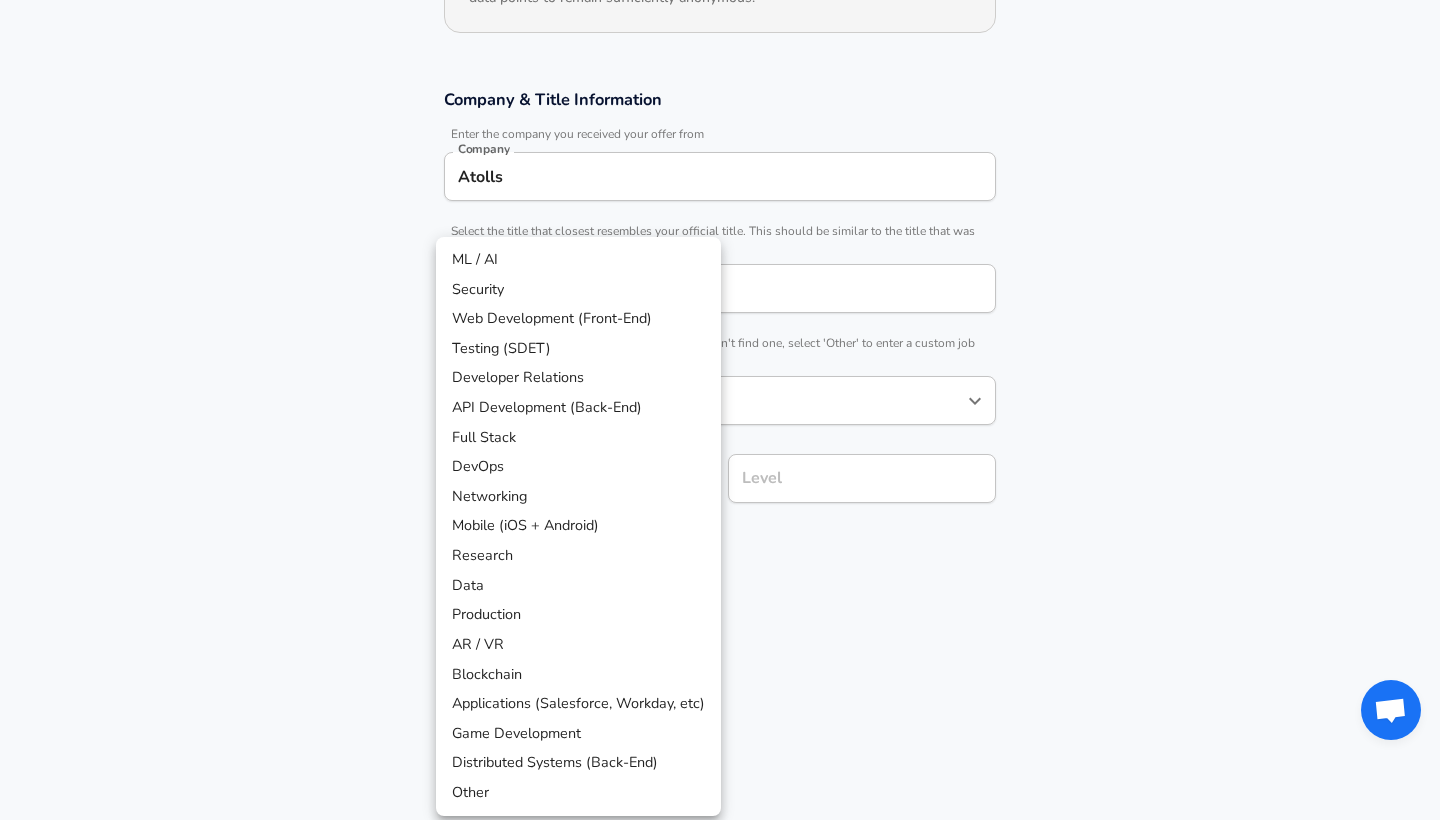 click on "Distributed Systems (Back-End)" at bounding box center [578, 763] 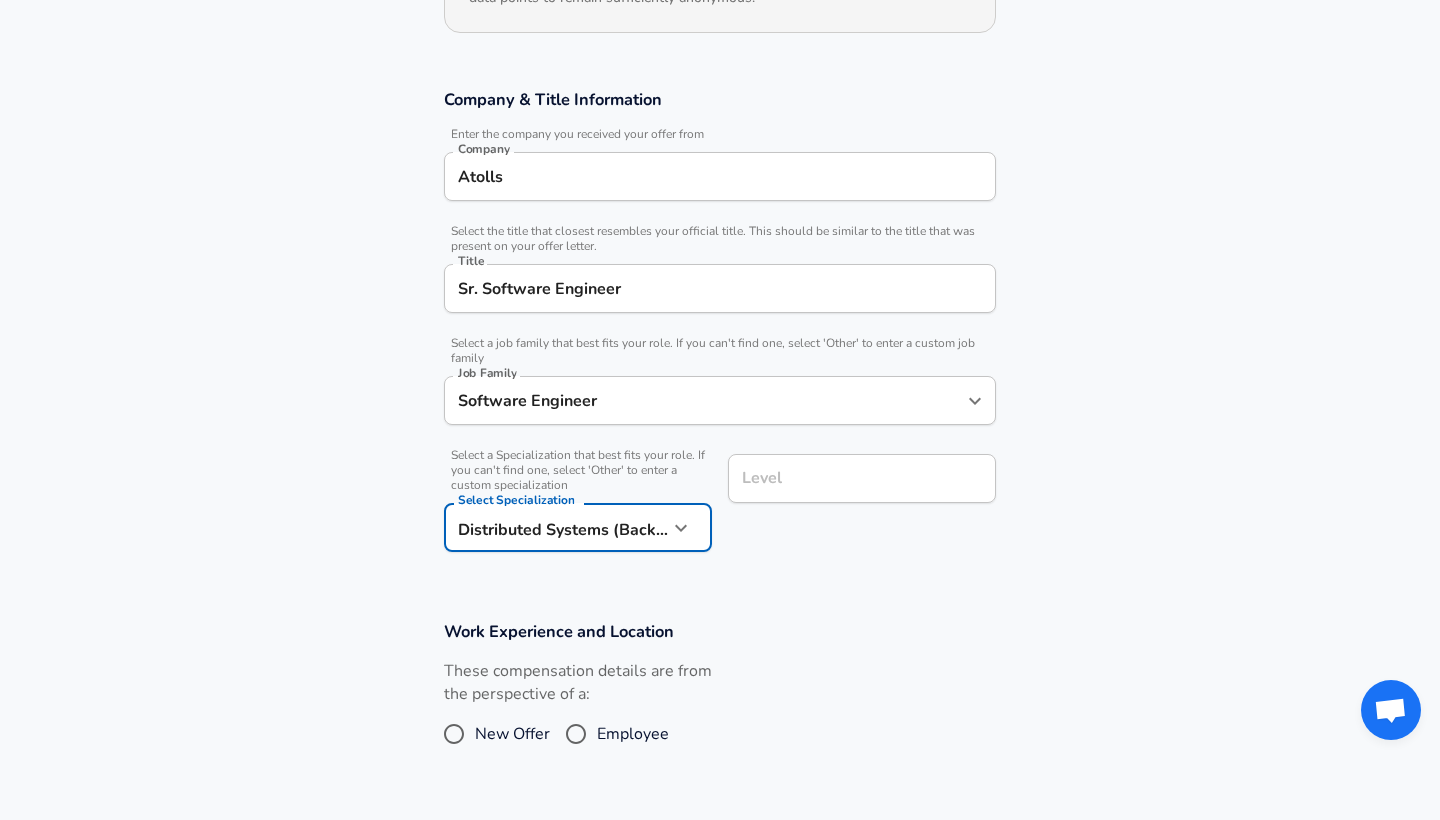 scroll, scrollTop: 454, scrollLeft: 0, axis: vertical 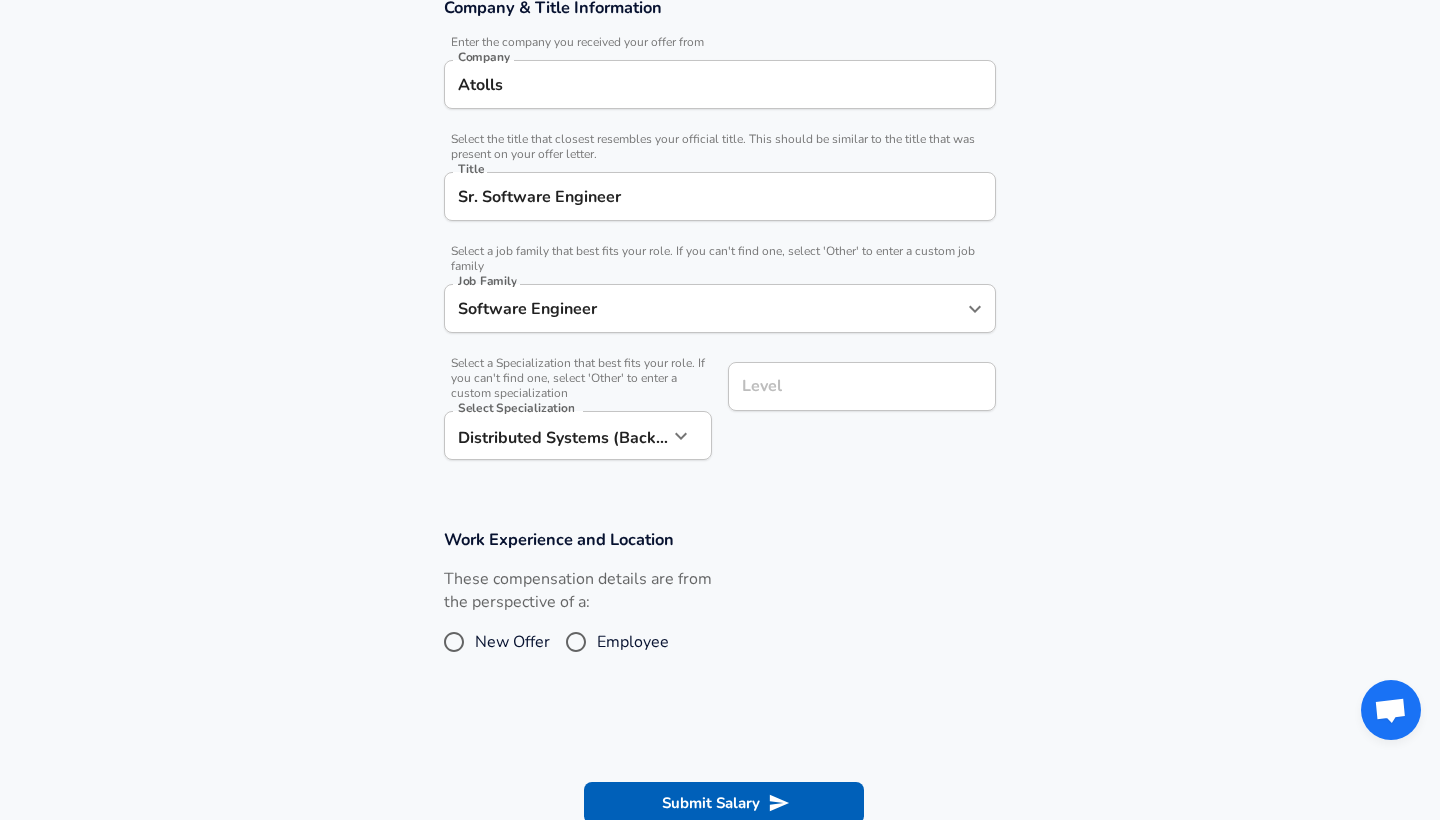click on "Select a Specialization that best fits your role. If you can't find one, select 'Other' to enter a custom specialization Select Specialization Distributed Systems (Back-End) Distributed Systems (Back-End) Select Specialization" at bounding box center [570, 409] 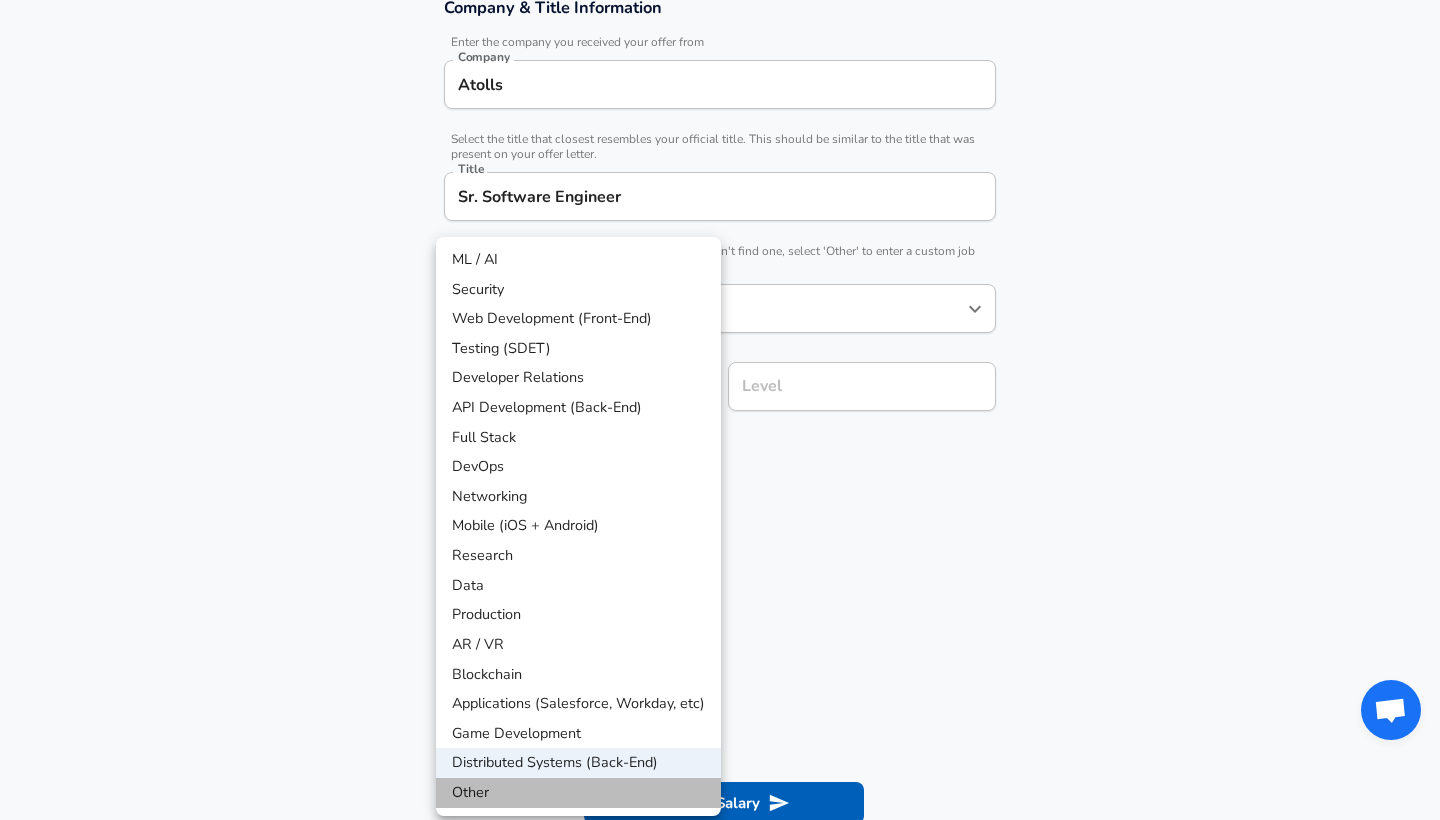 click on "Other" at bounding box center [578, 793] 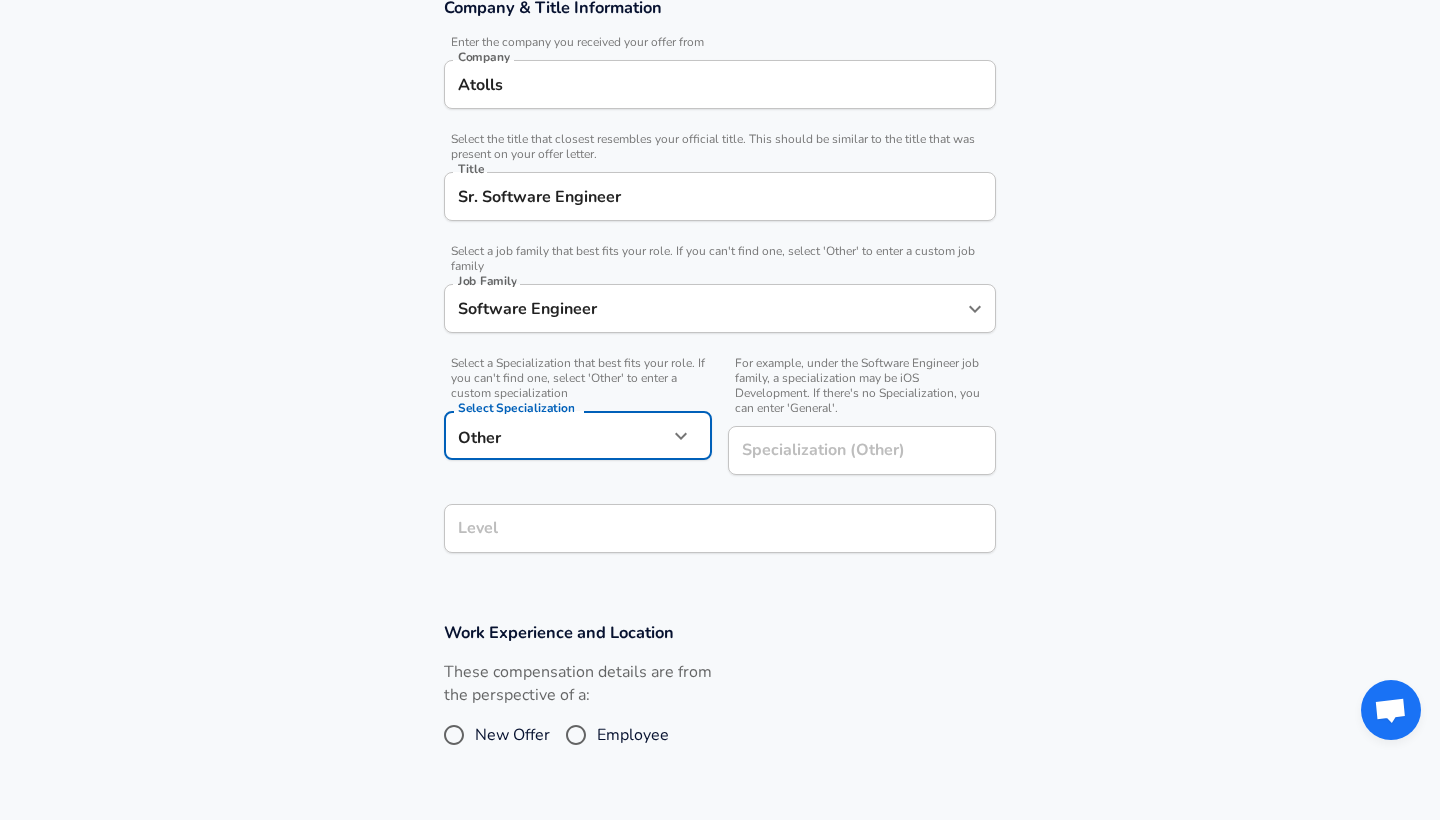 click 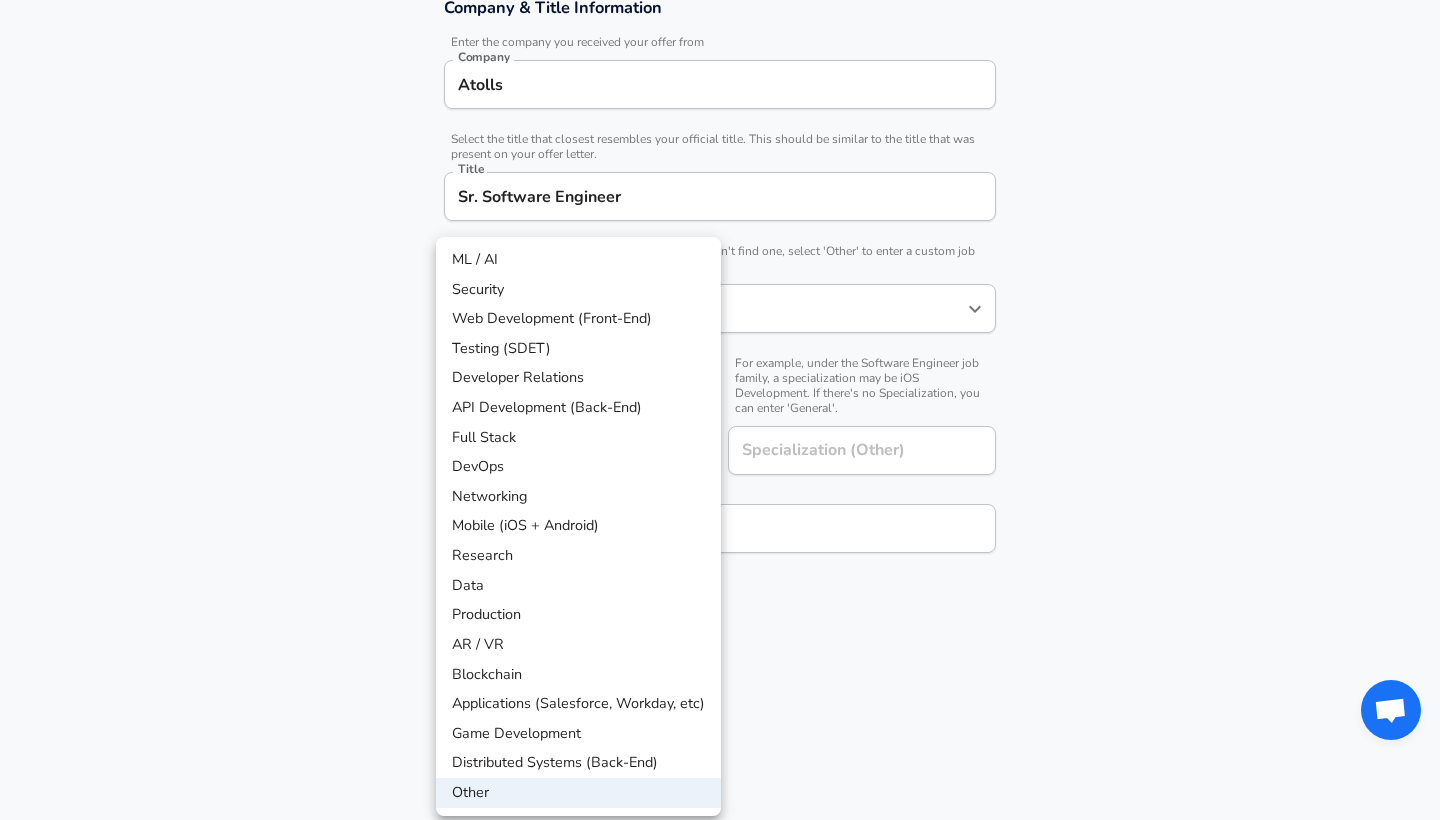 click on "Distributed Systems (Back-End)" at bounding box center [578, 763] 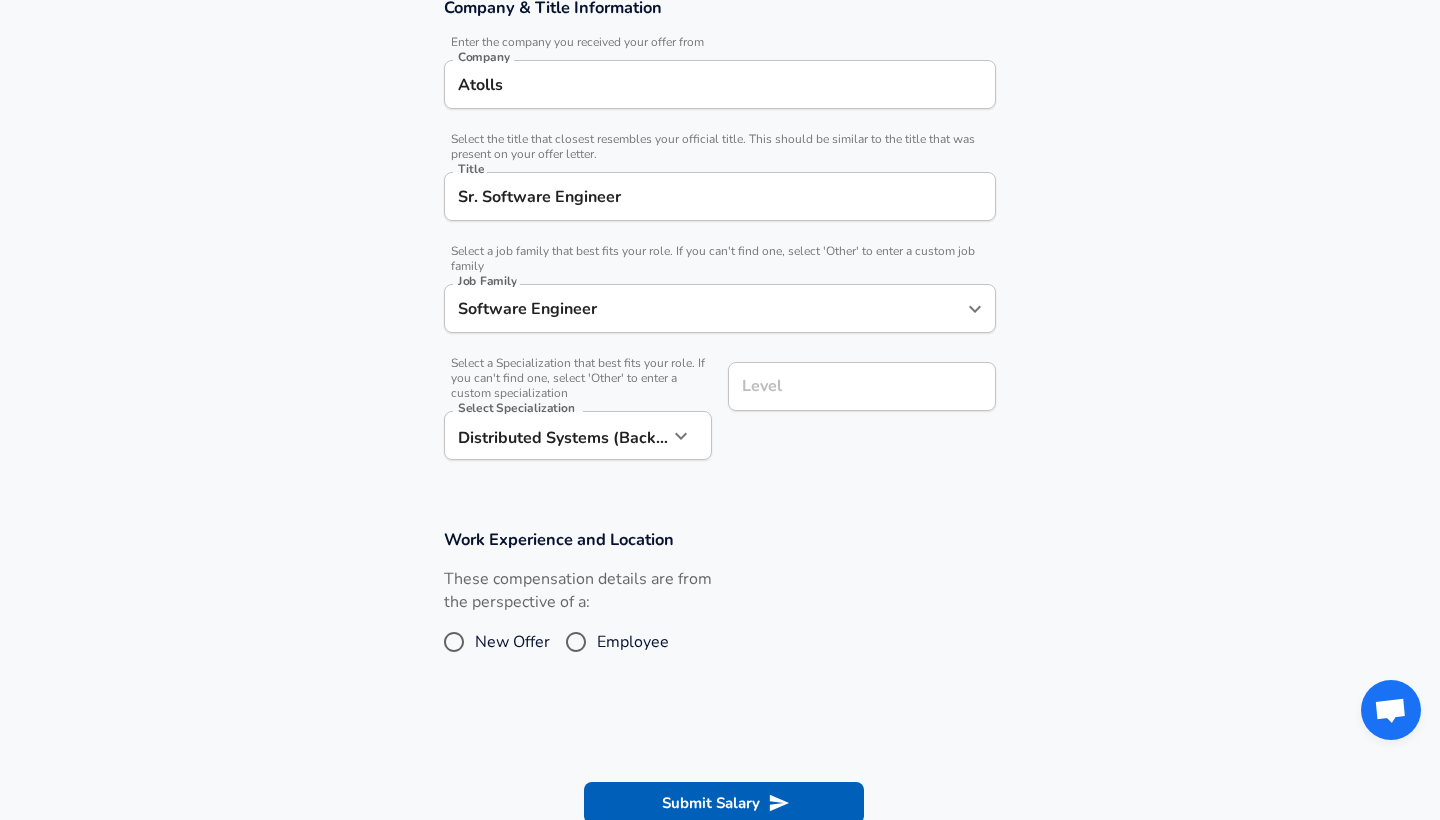 type on "Distributed Systems (Back-End)" 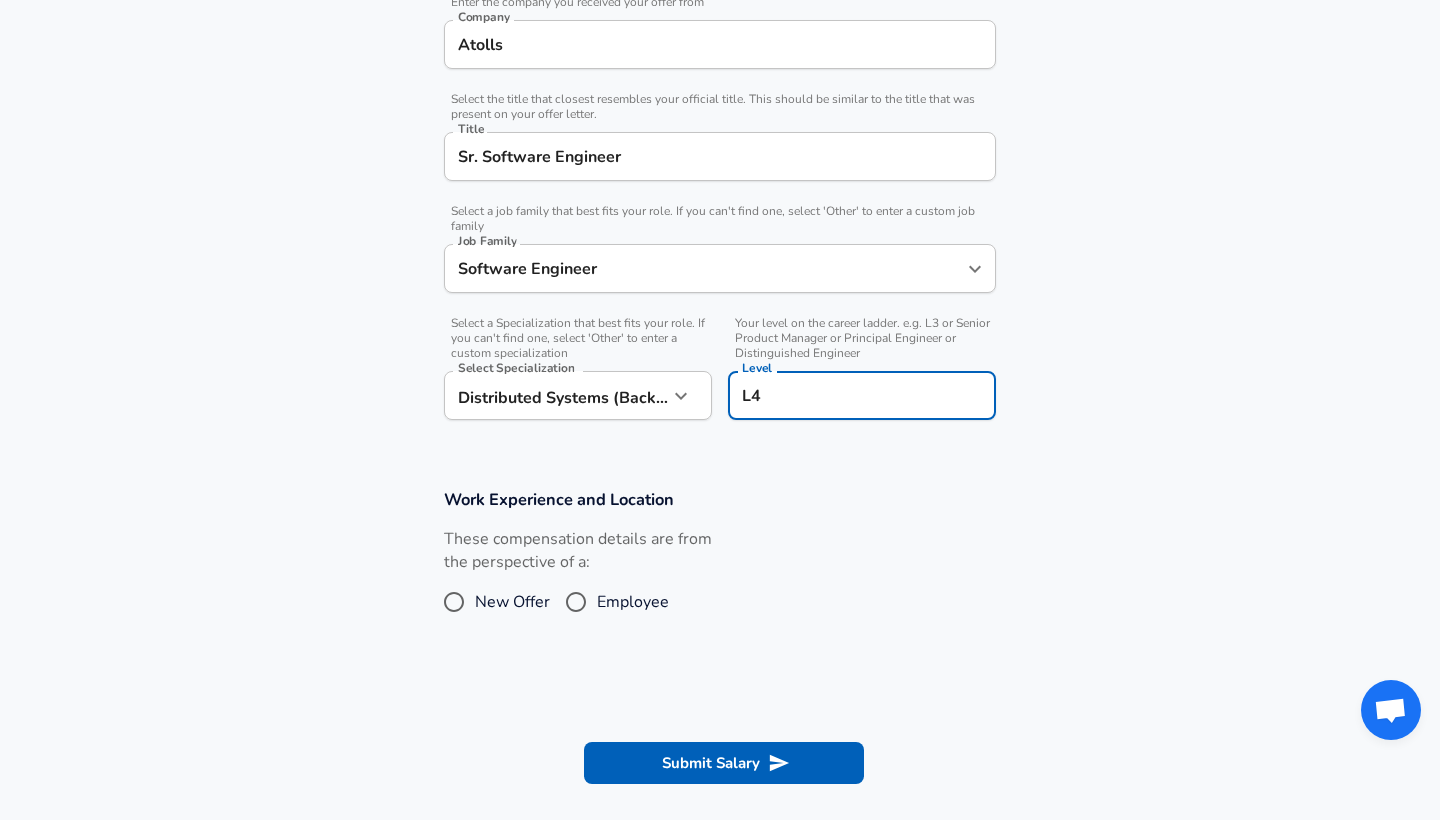 type on "L4" 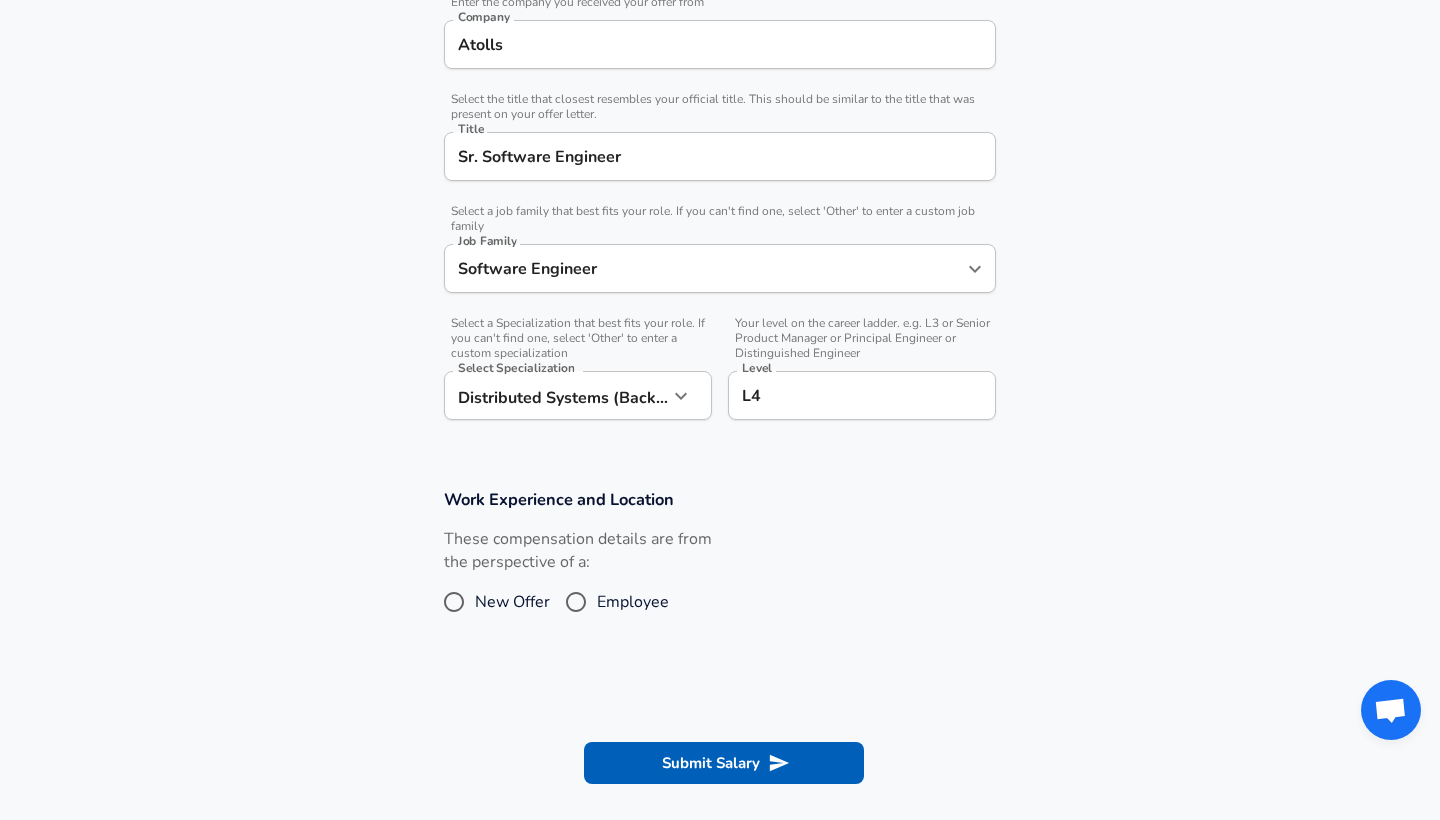 click on "Employee" at bounding box center (633, 602) 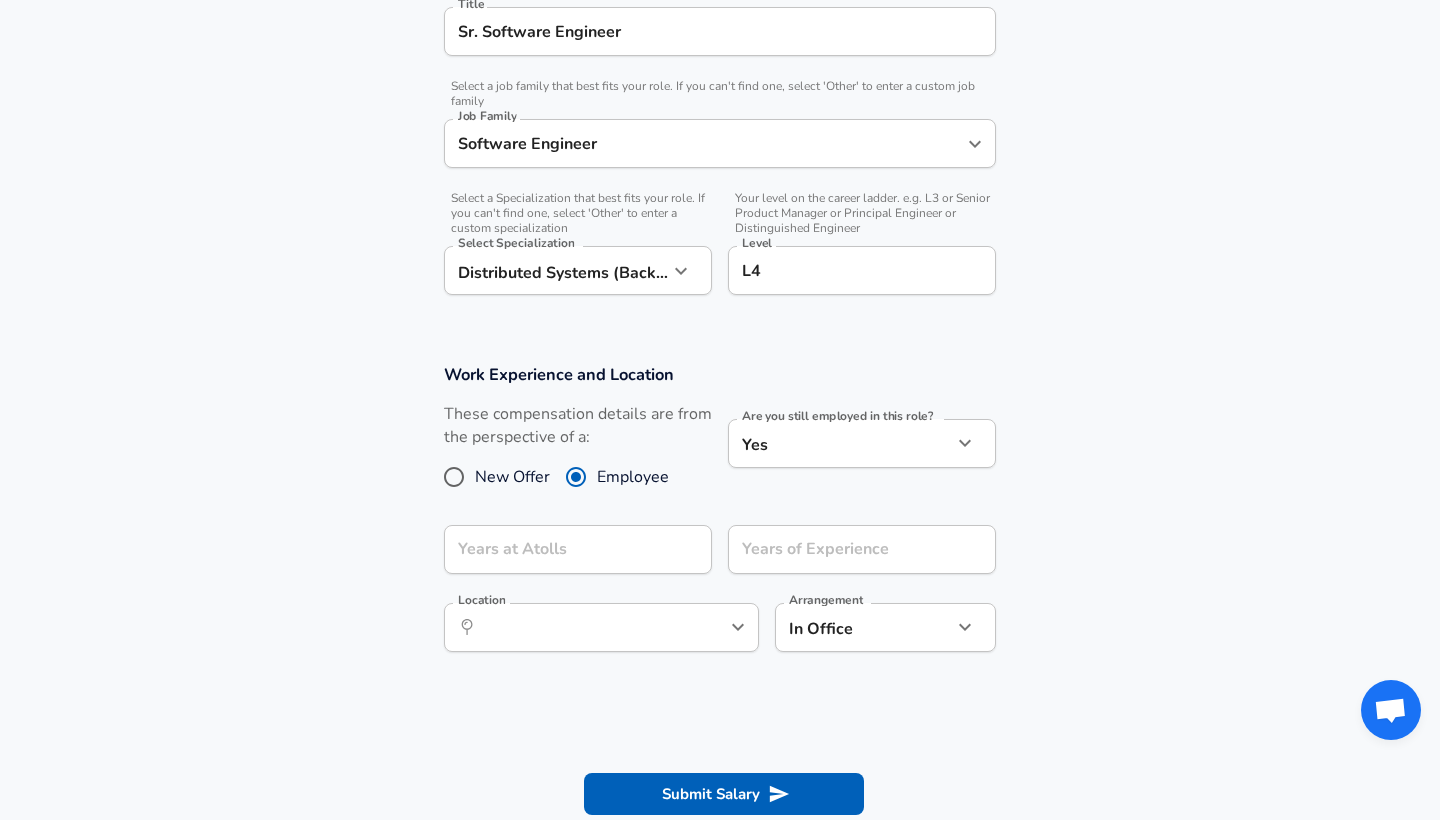 scroll, scrollTop: 622, scrollLeft: 0, axis: vertical 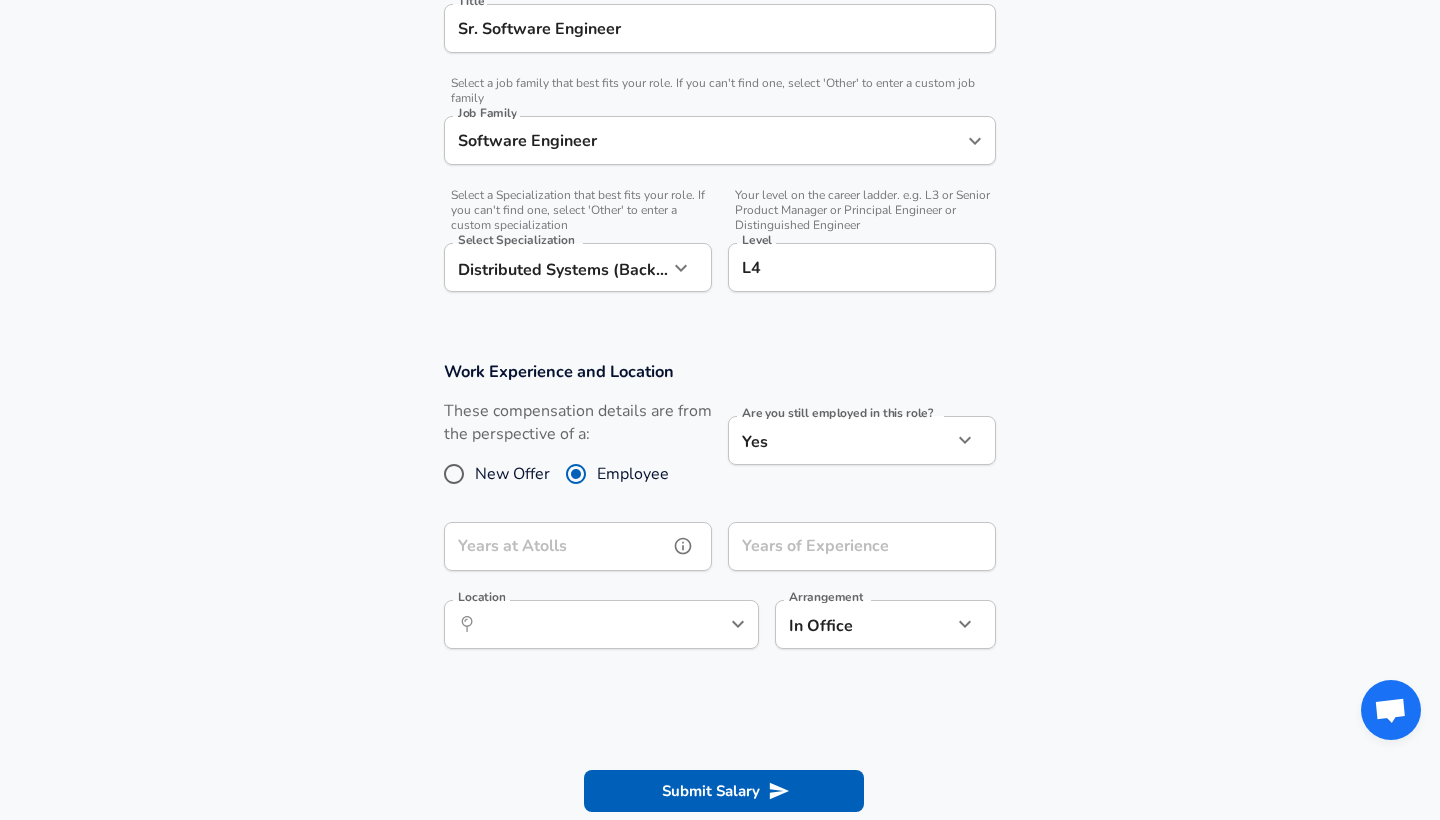 click 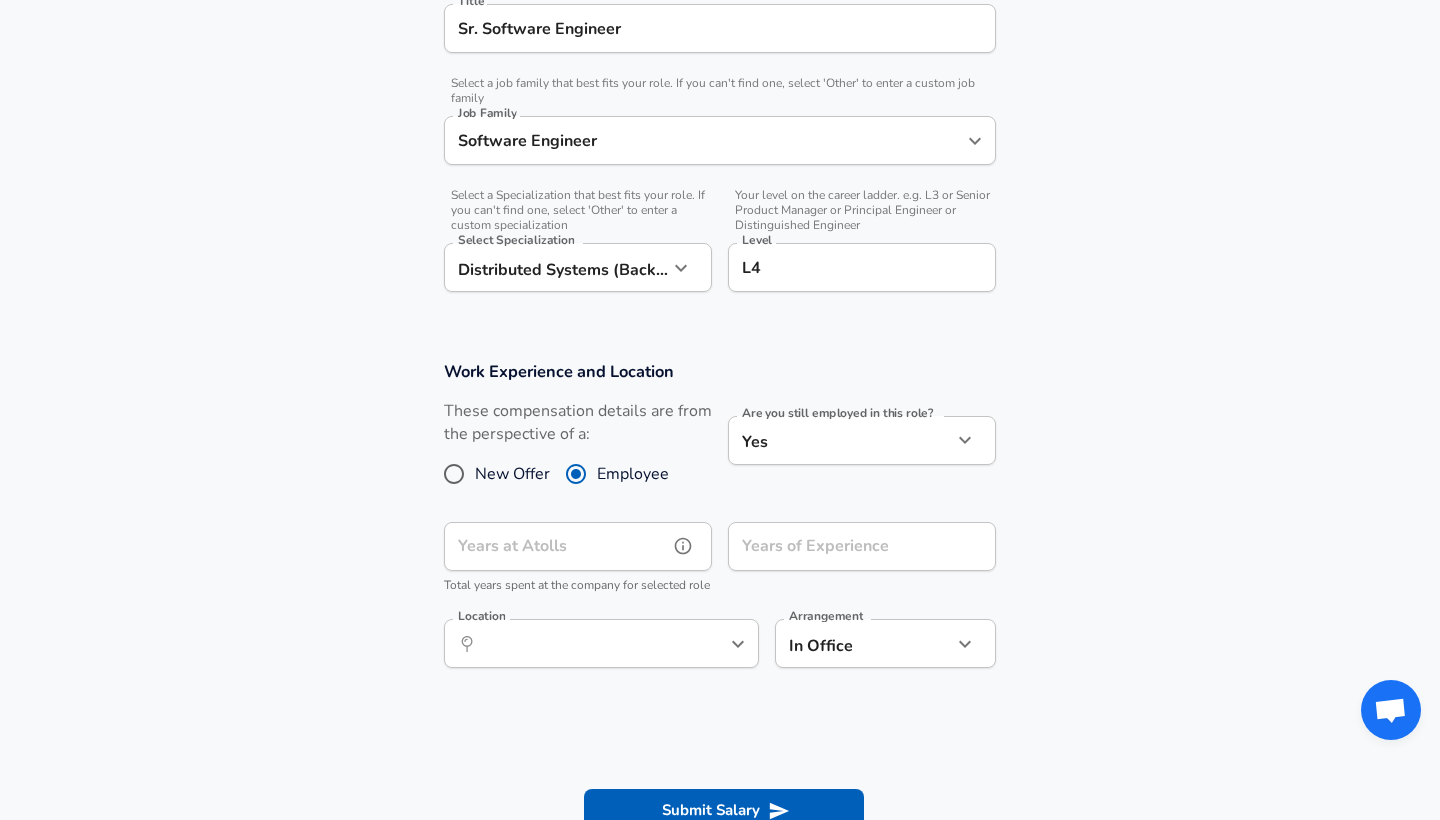 click on "Years at Atolls" at bounding box center (556, 546) 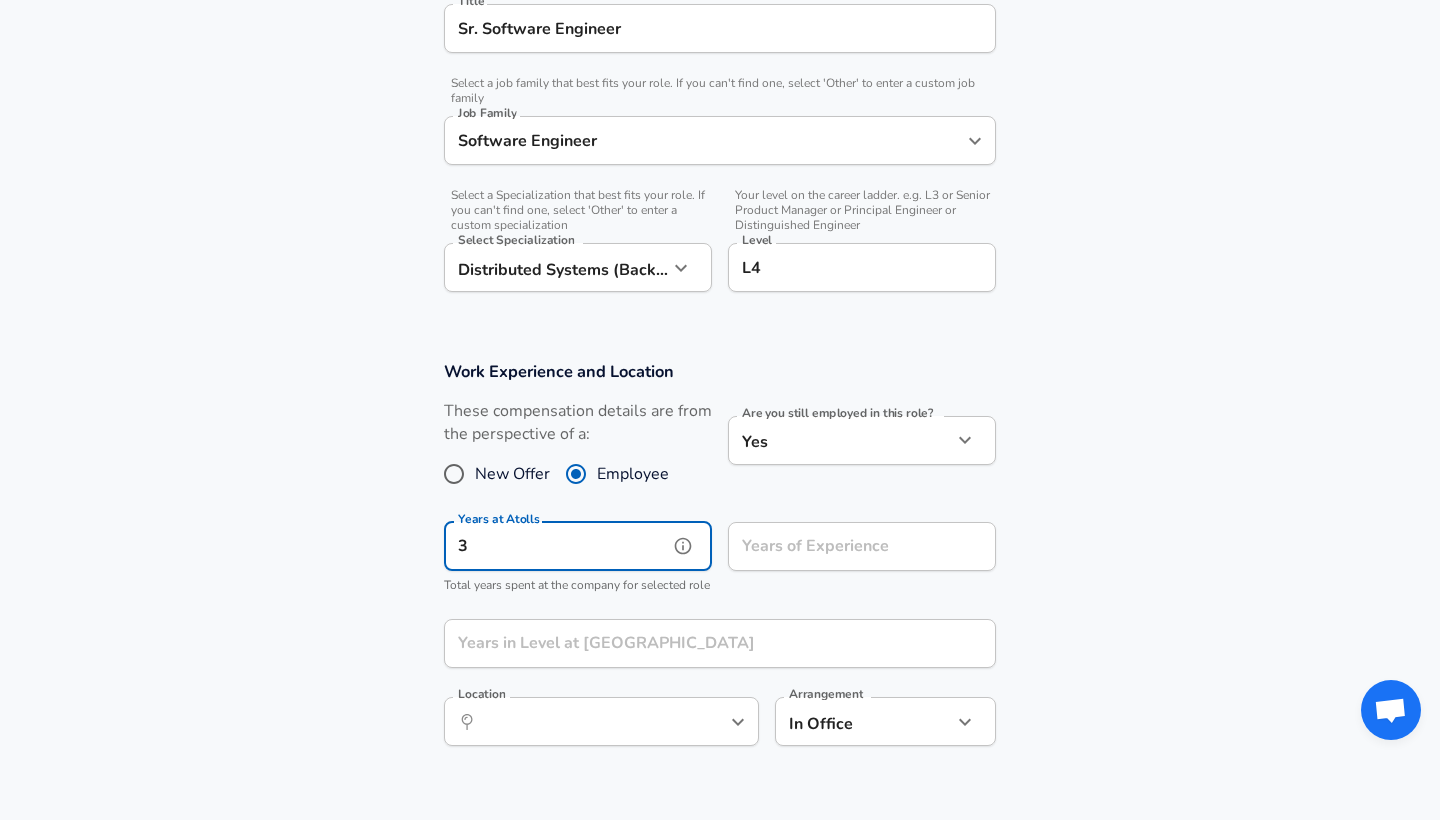 type on "3" 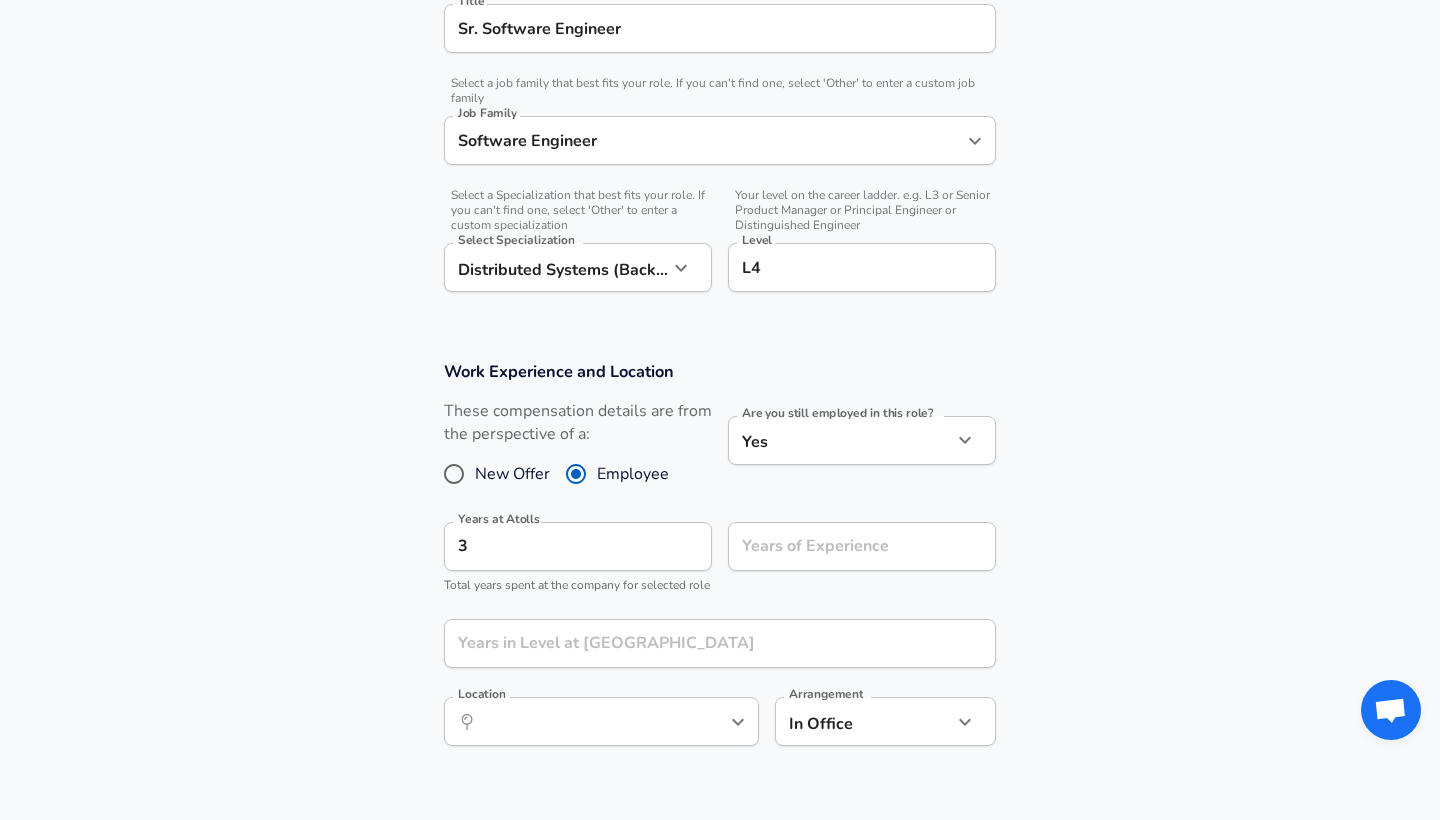 click on "Years of Experience Years of Experience" at bounding box center [854, 555] 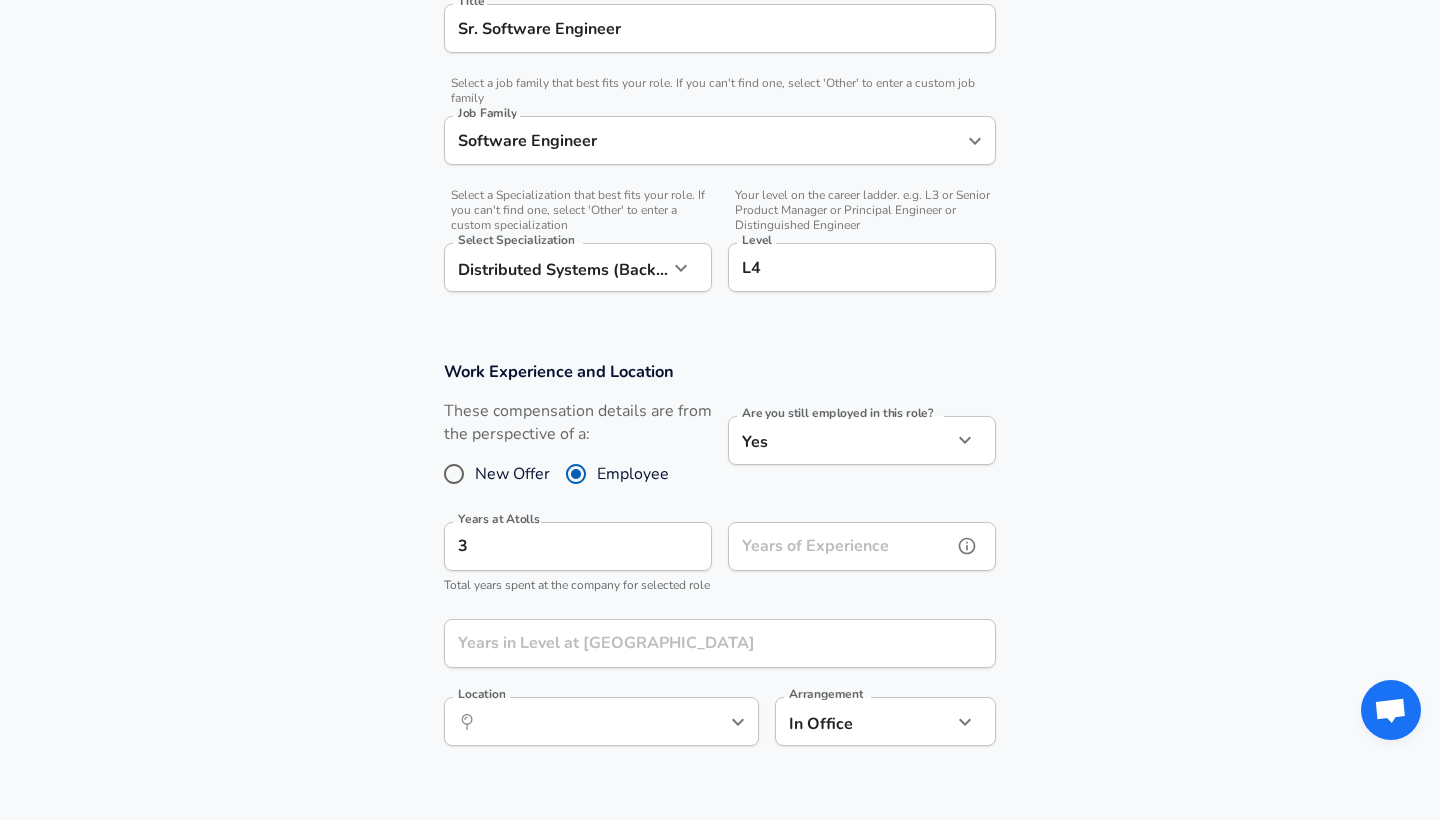 click on "Years of Experience" at bounding box center (840, 546) 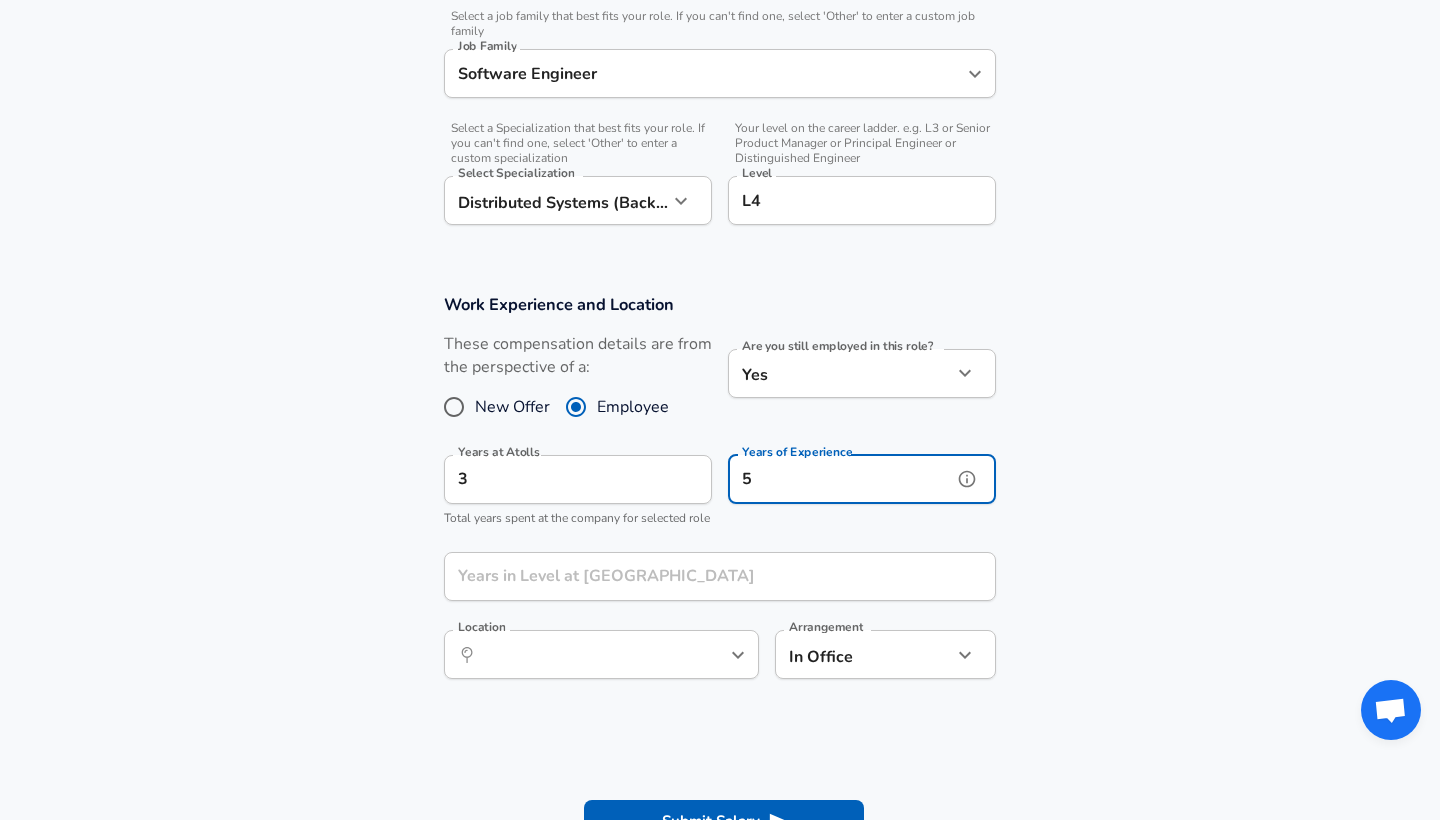 scroll, scrollTop: 714, scrollLeft: 0, axis: vertical 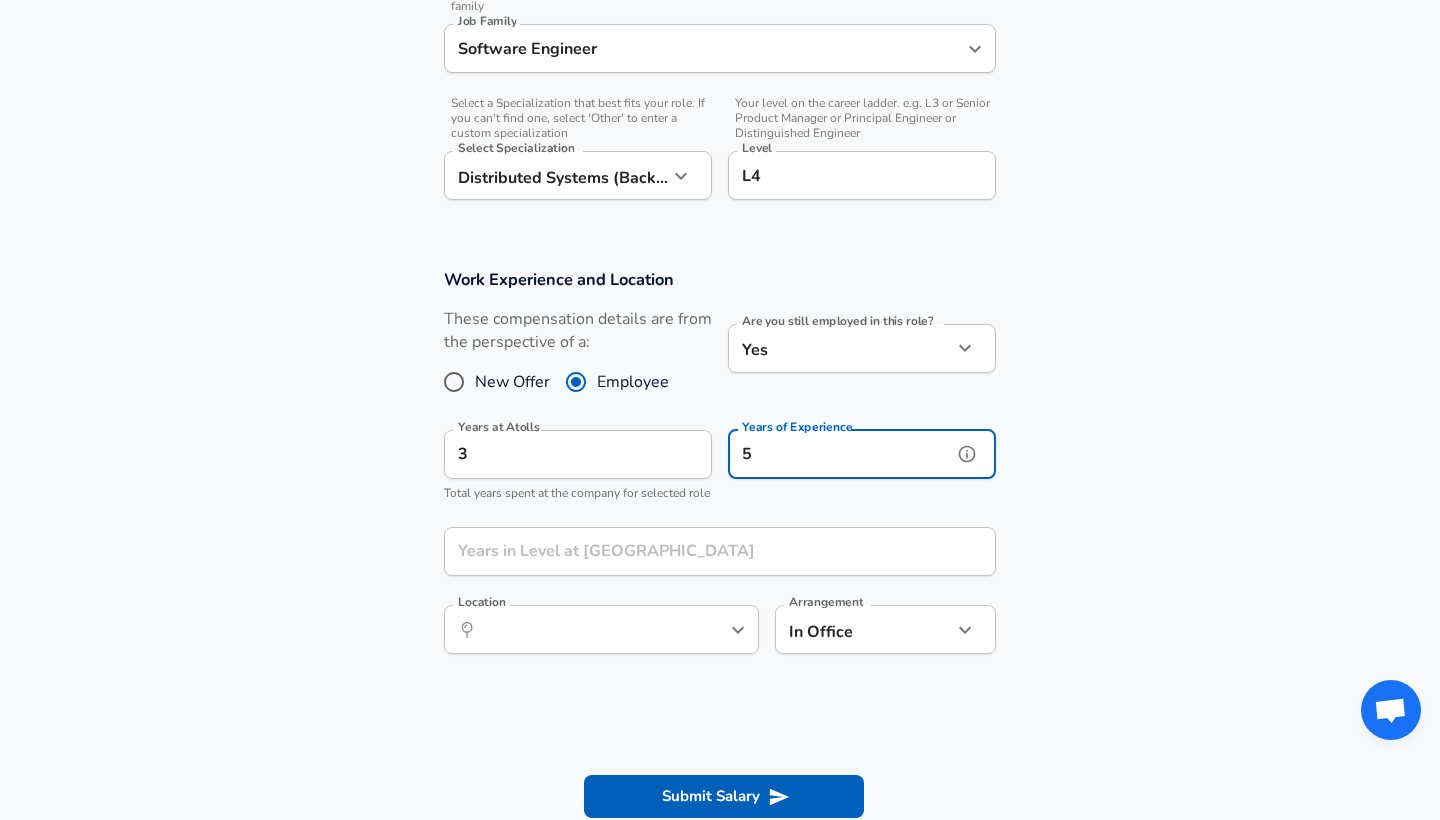 type on "5" 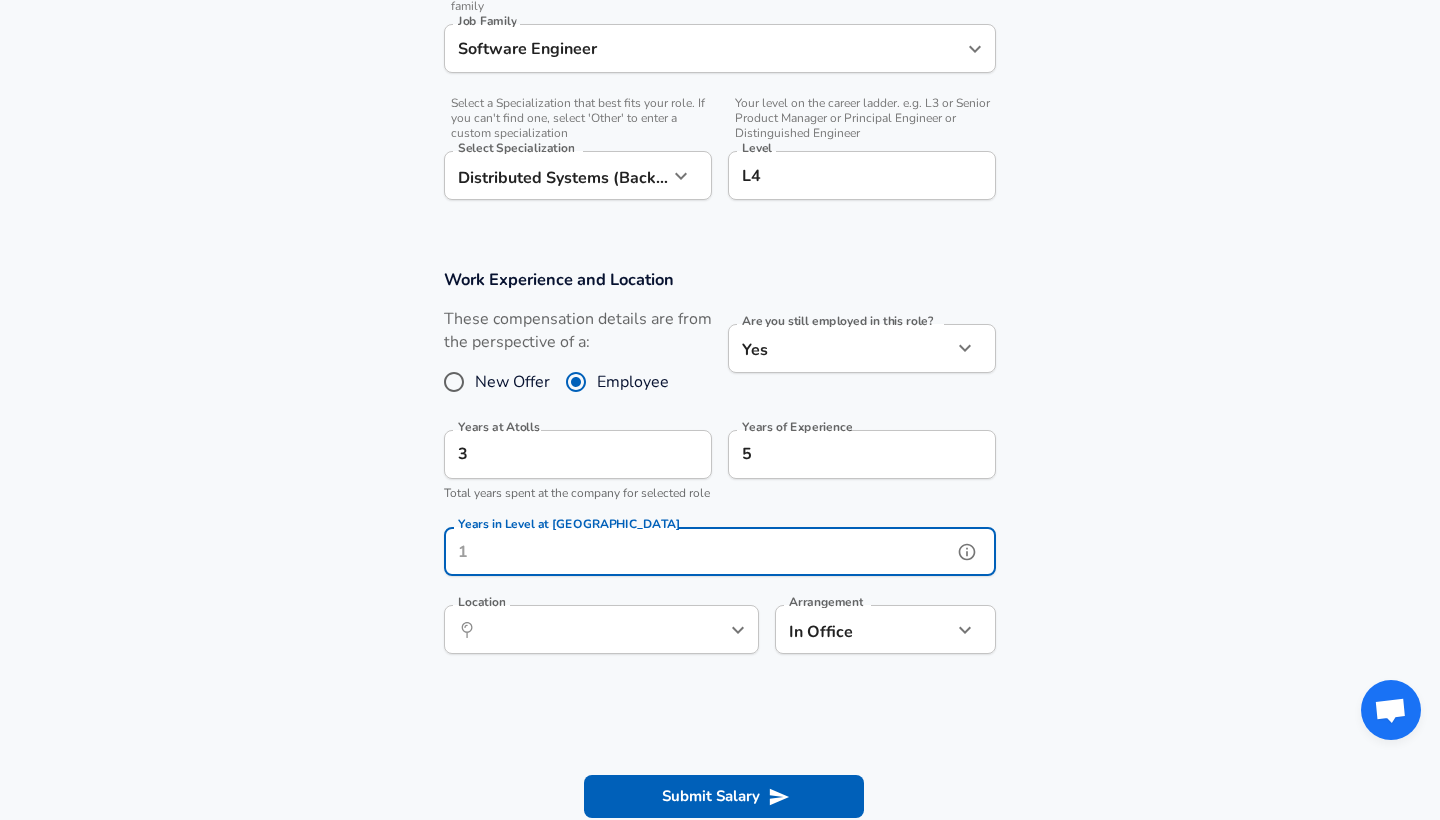 click on "Years in Level at [GEOGRAPHIC_DATA]" at bounding box center [698, 551] 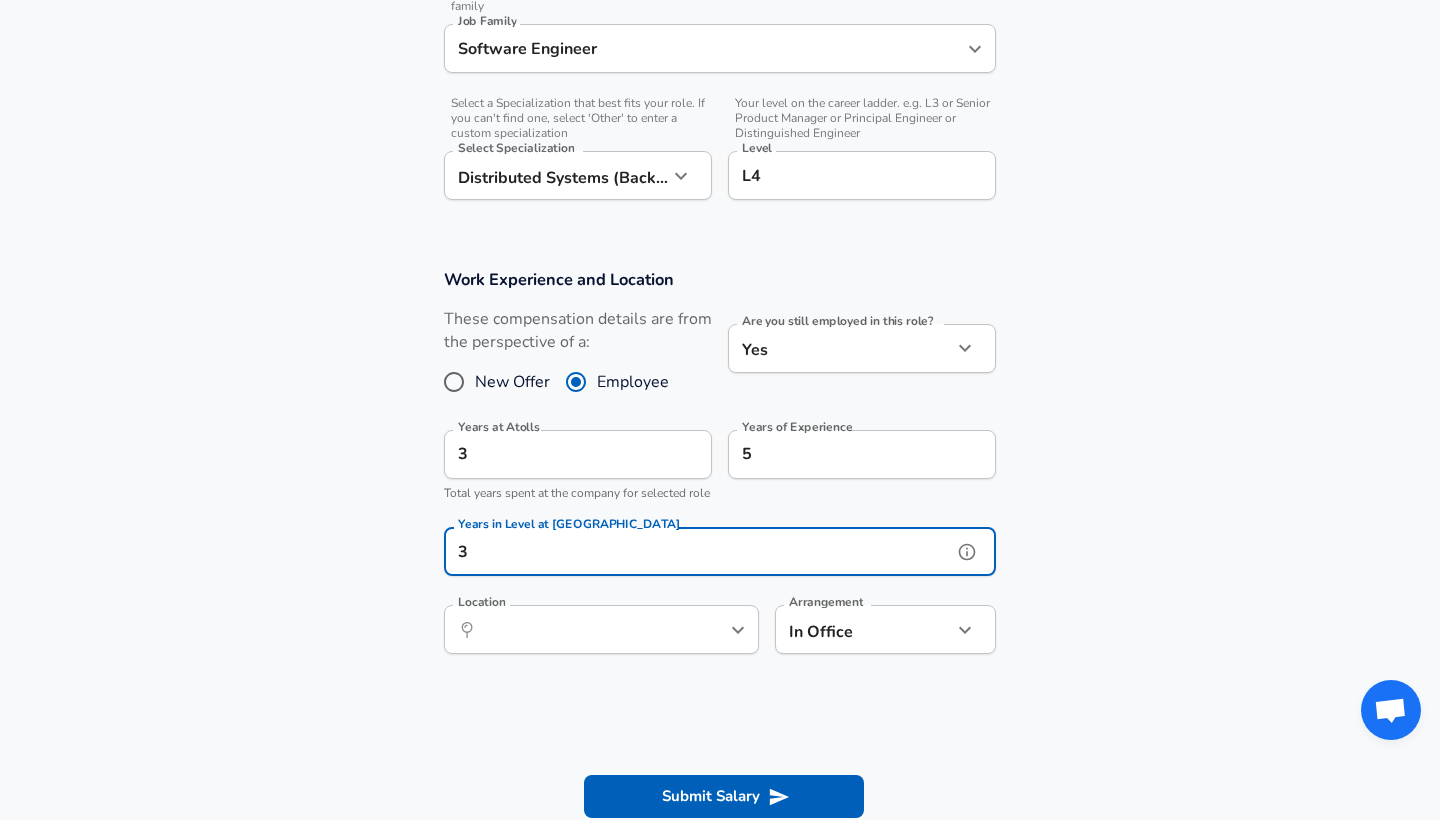 type on "3" 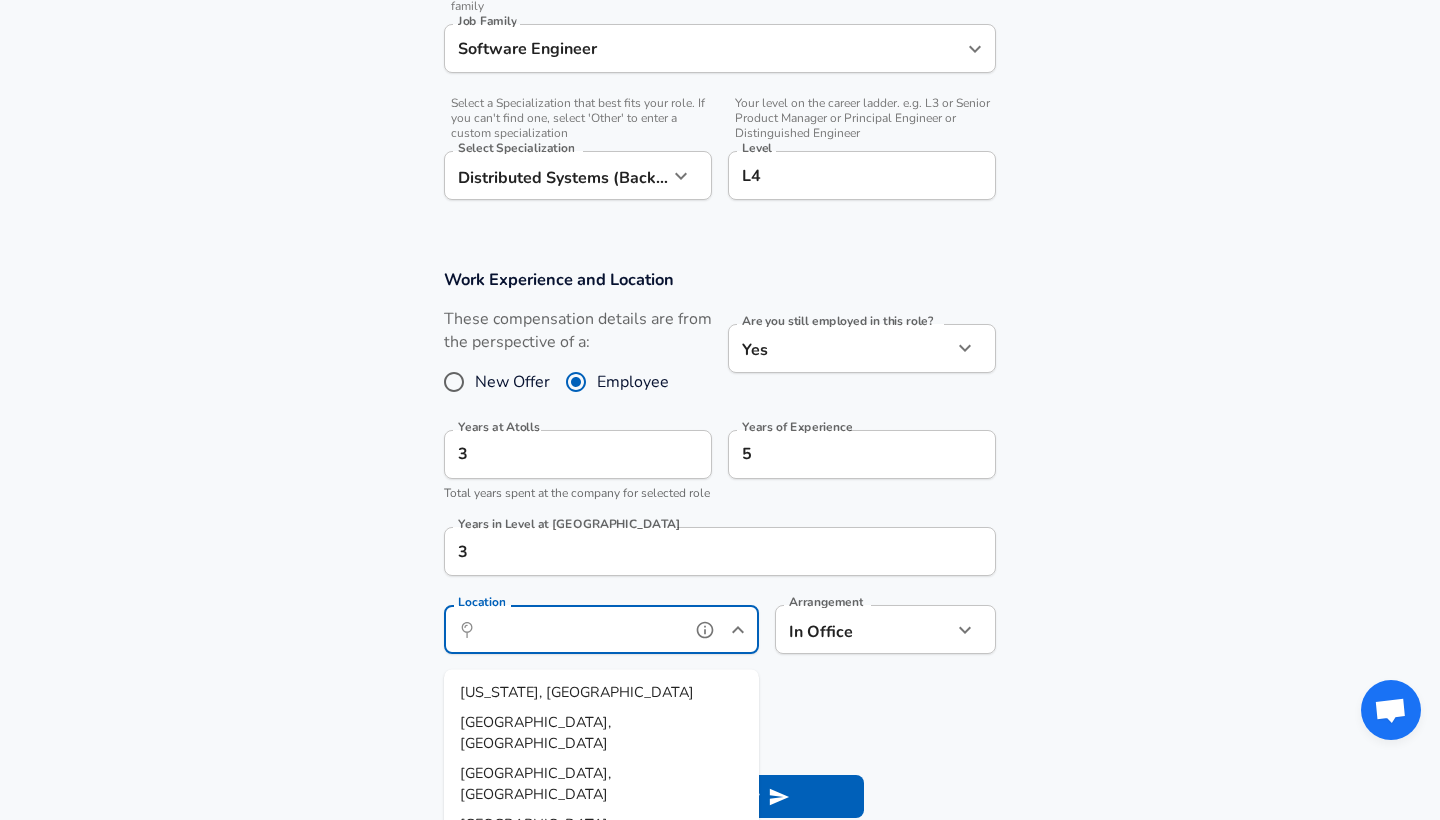 click on "Location" at bounding box center (579, 629) 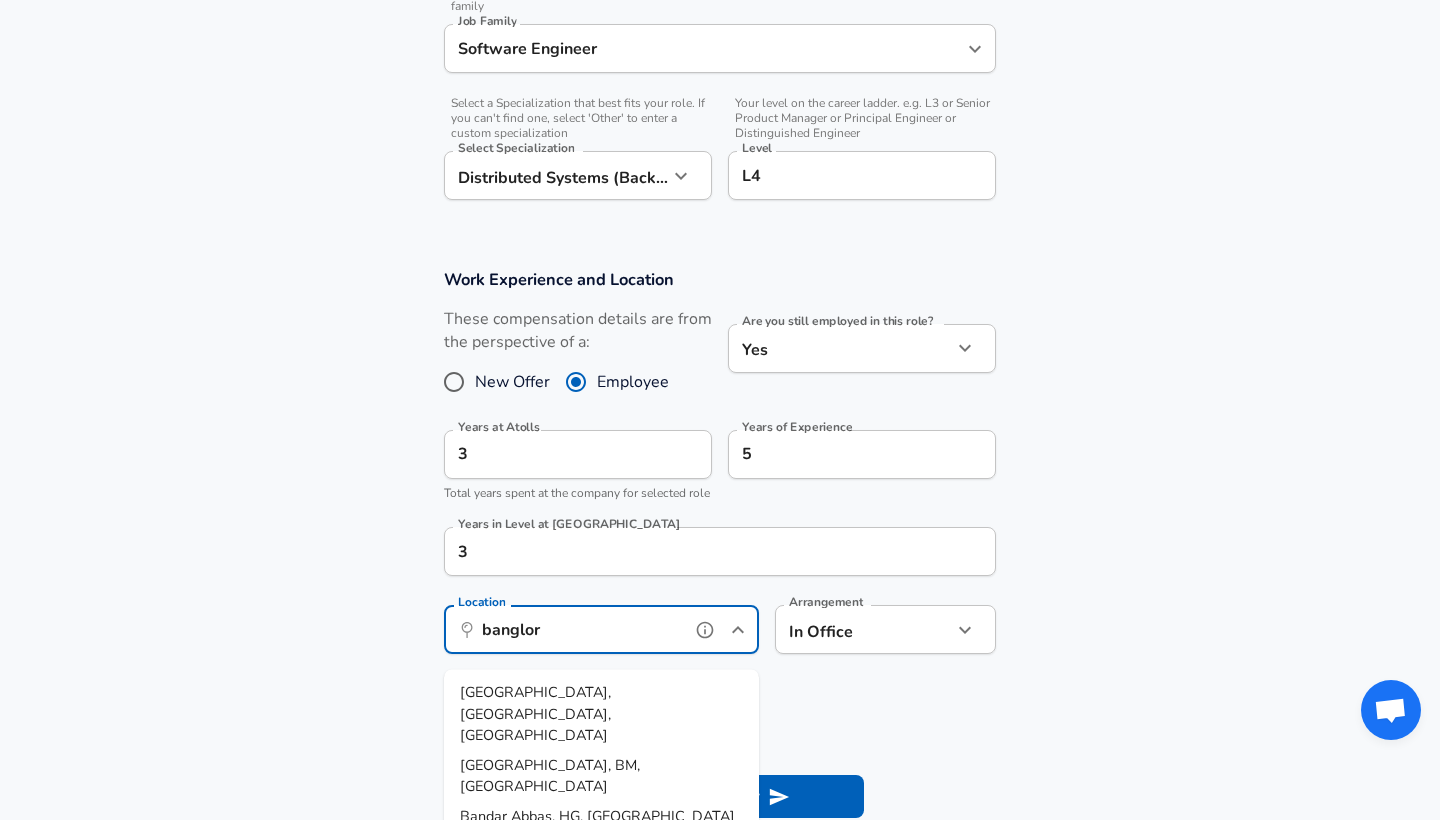 type on "banglore" 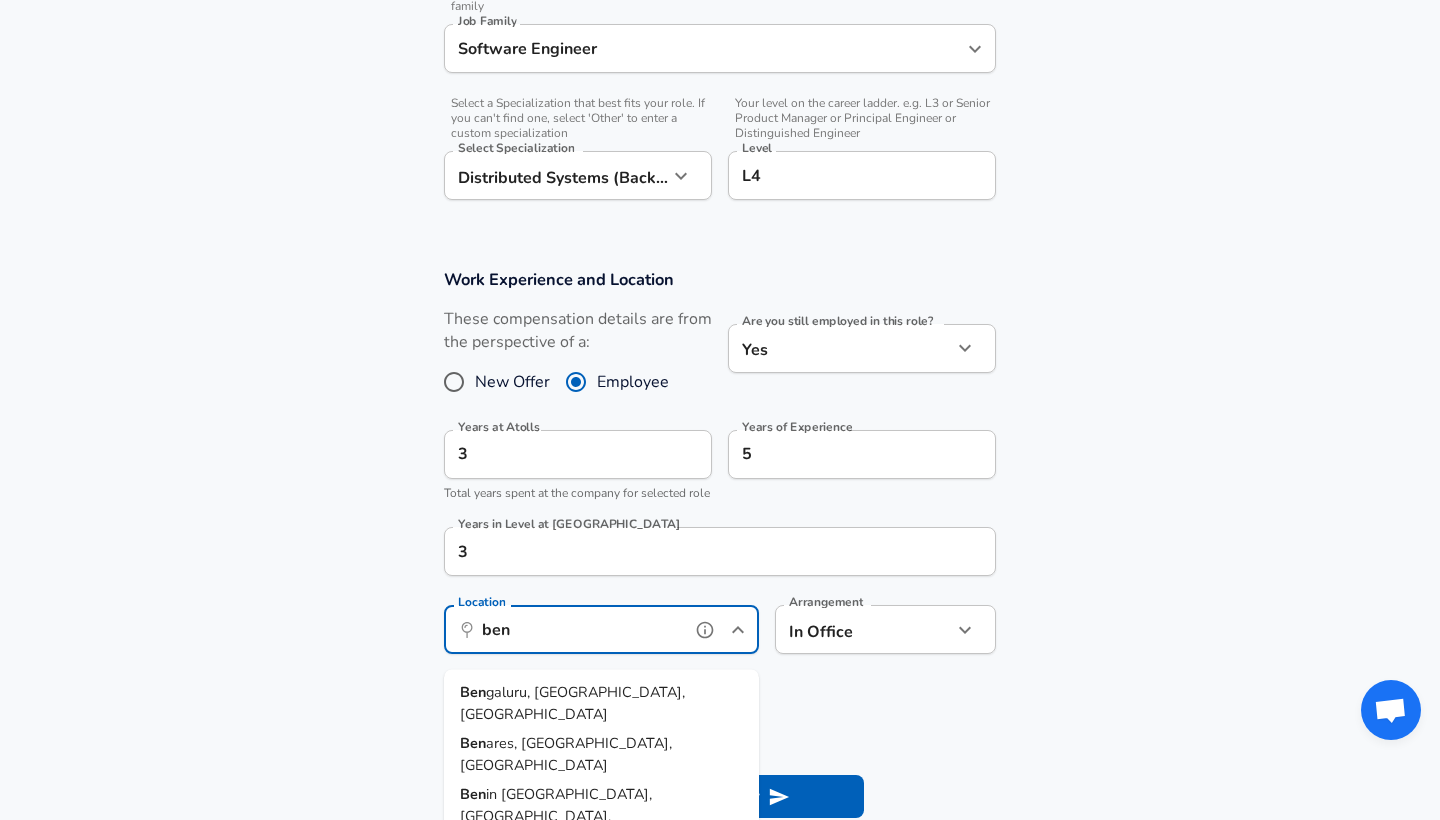 click on "[PERSON_NAME], [GEOGRAPHIC_DATA], [GEOGRAPHIC_DATA]" at bounding box center (601, 703) 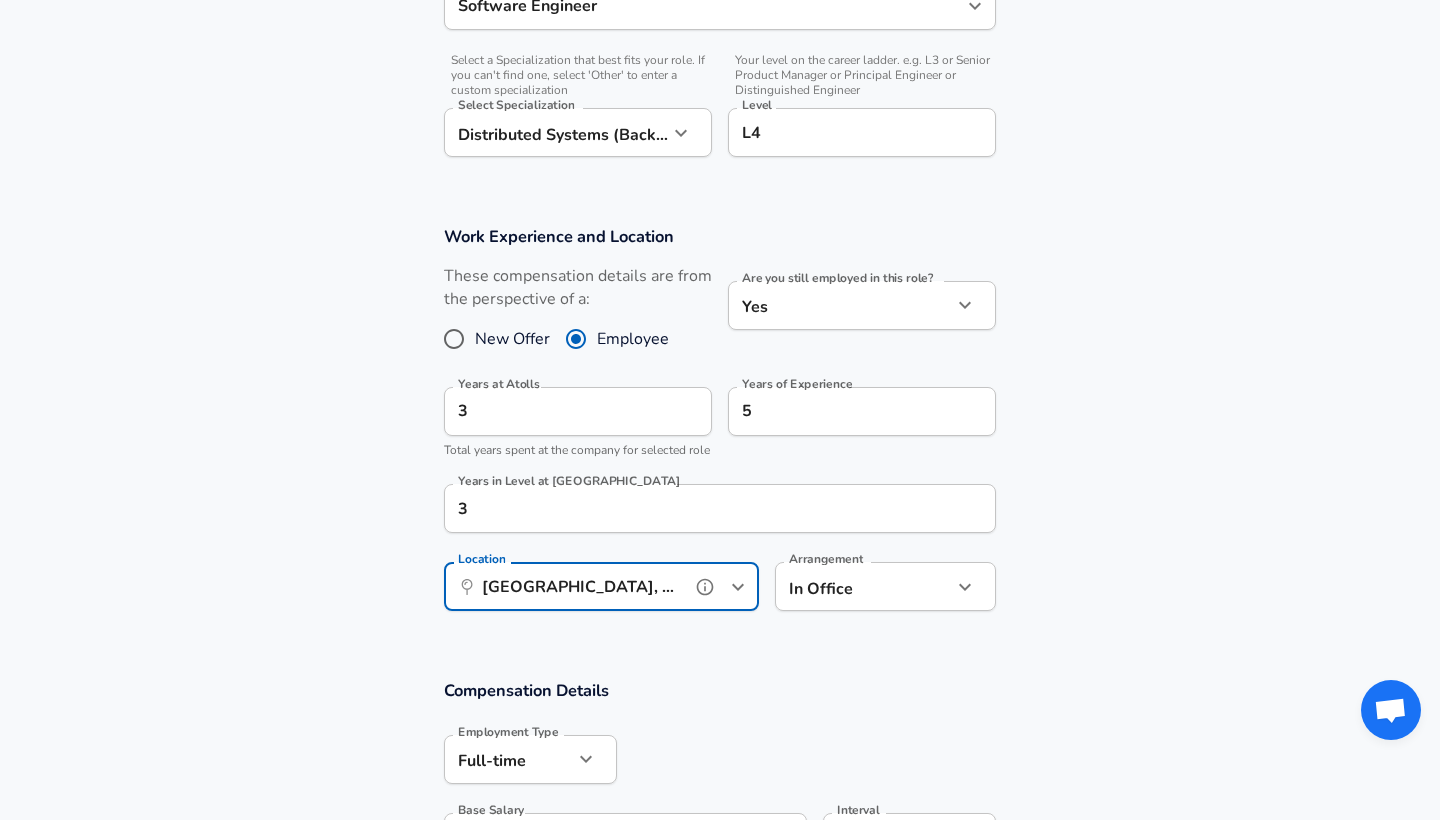 scroll, scrollTop: 770, scrollLeft: 0, axis: vertical 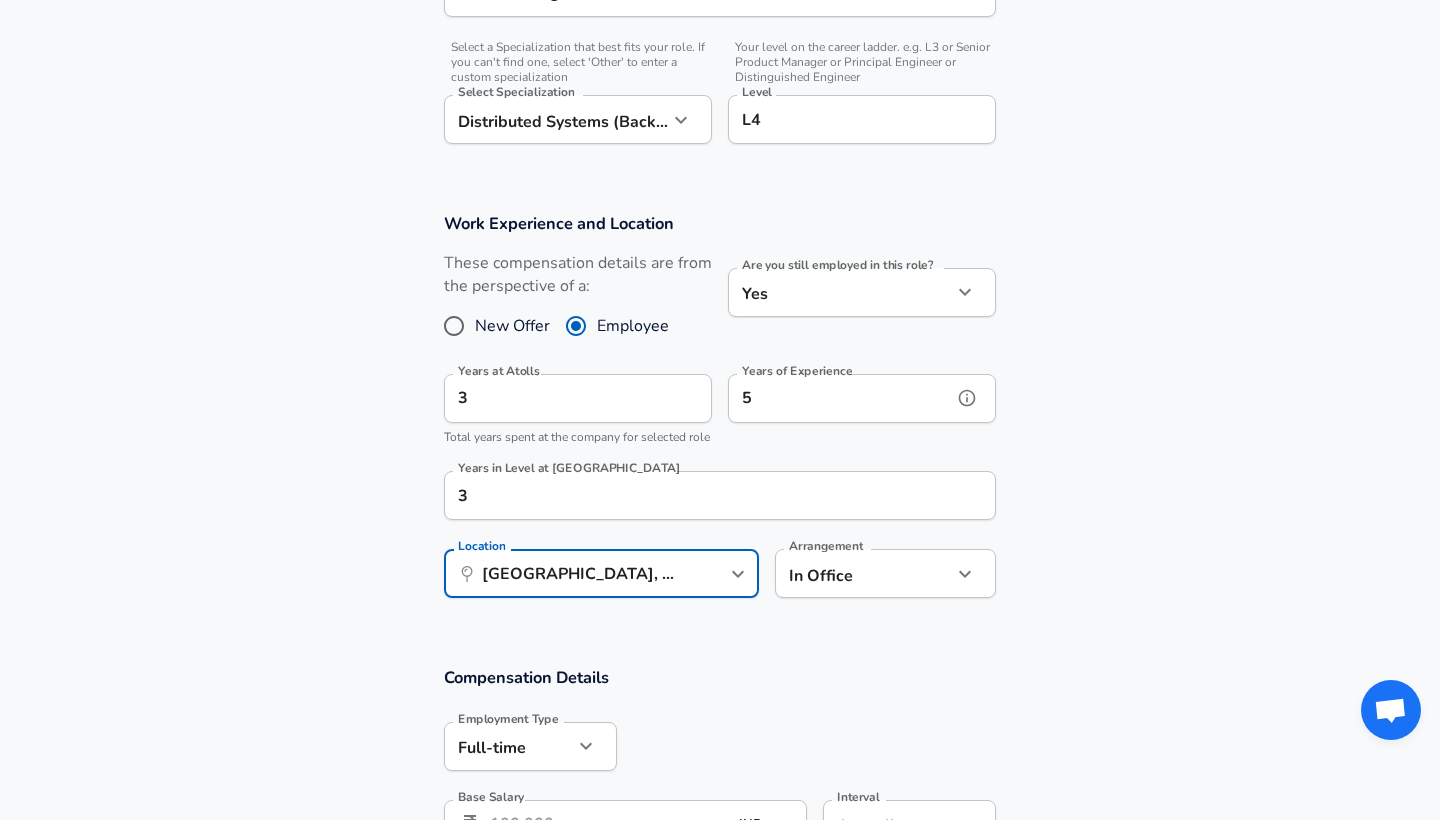 click 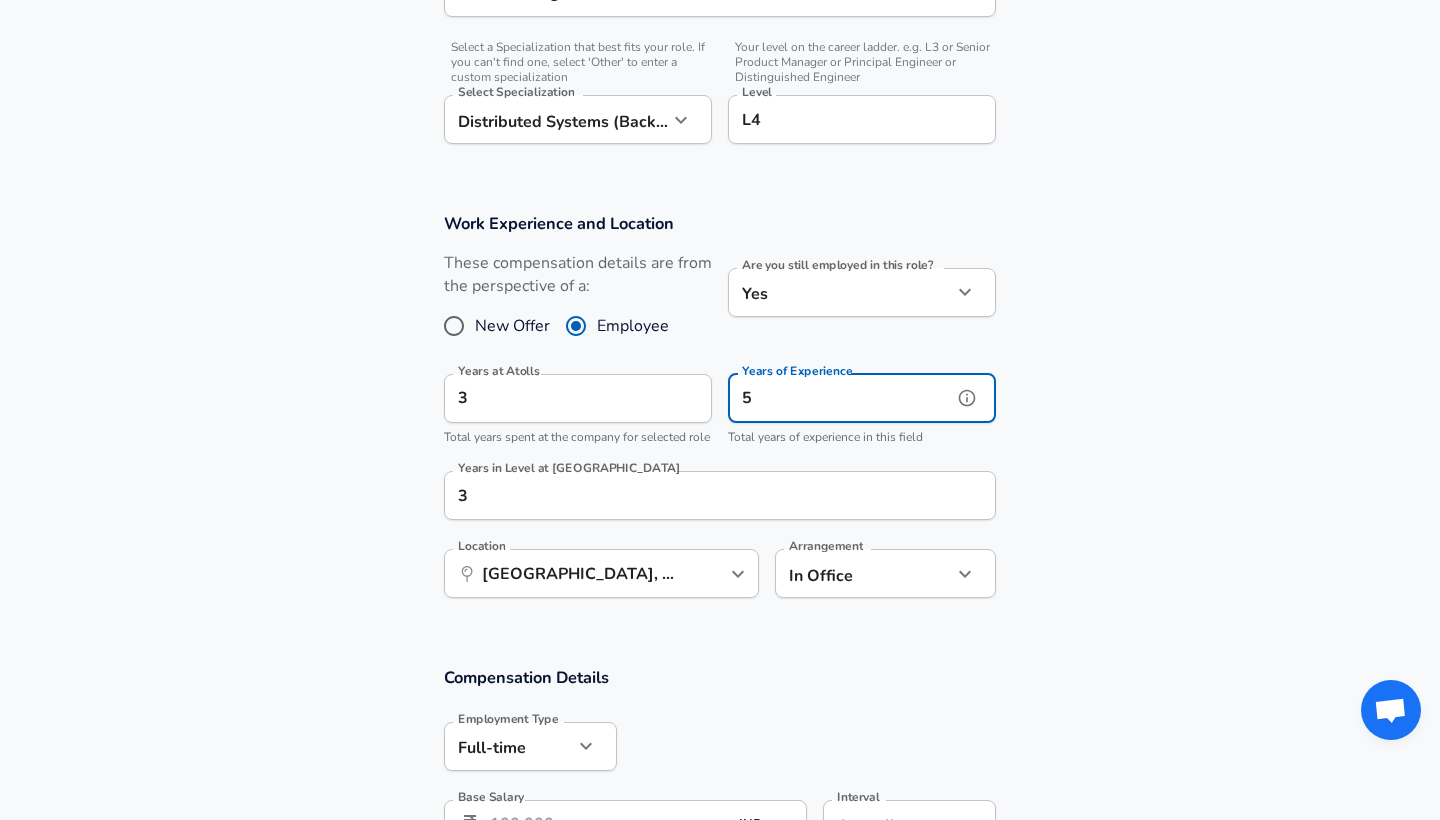 click on "5" at bounding box center [840, 398] 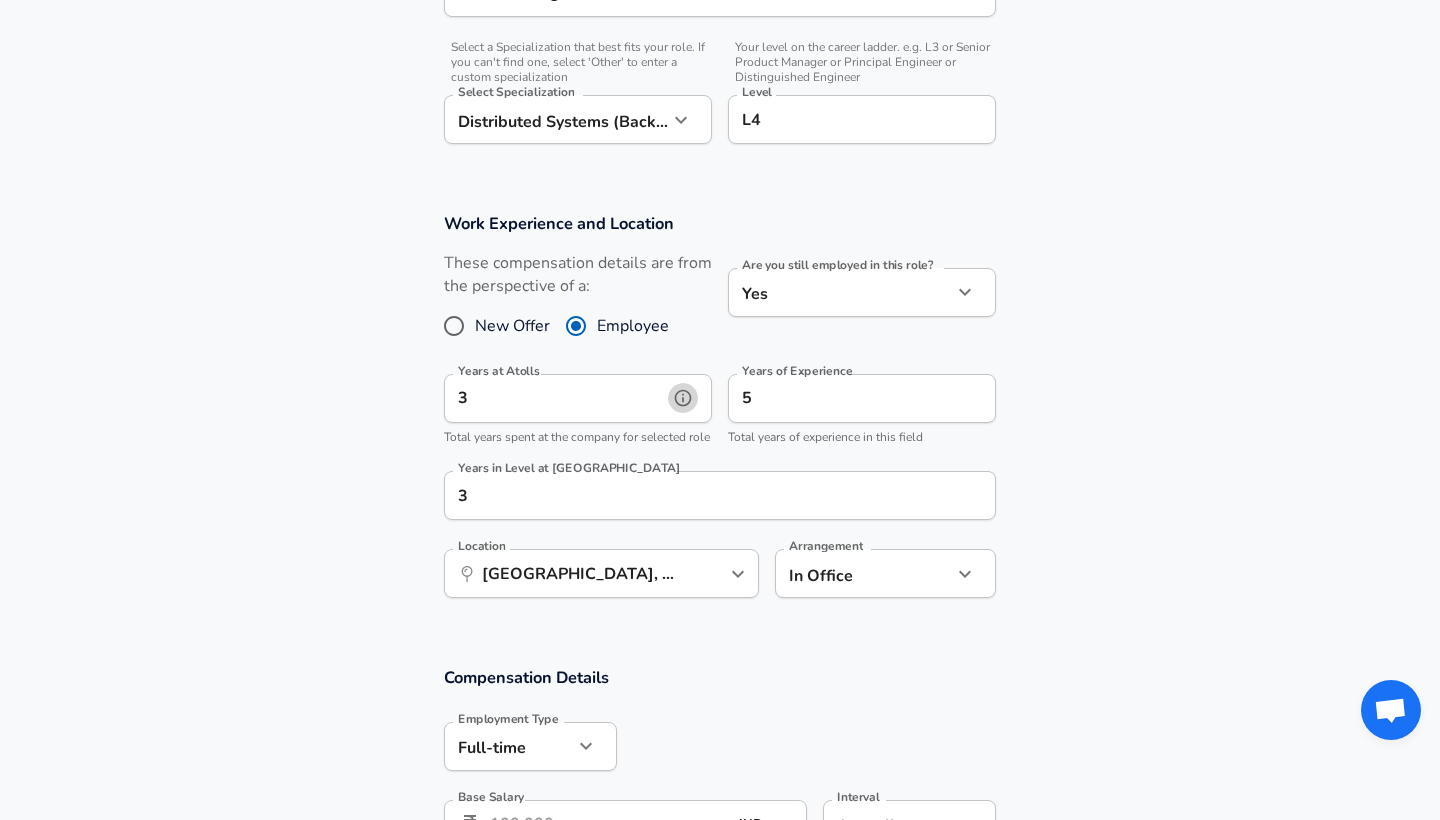 click 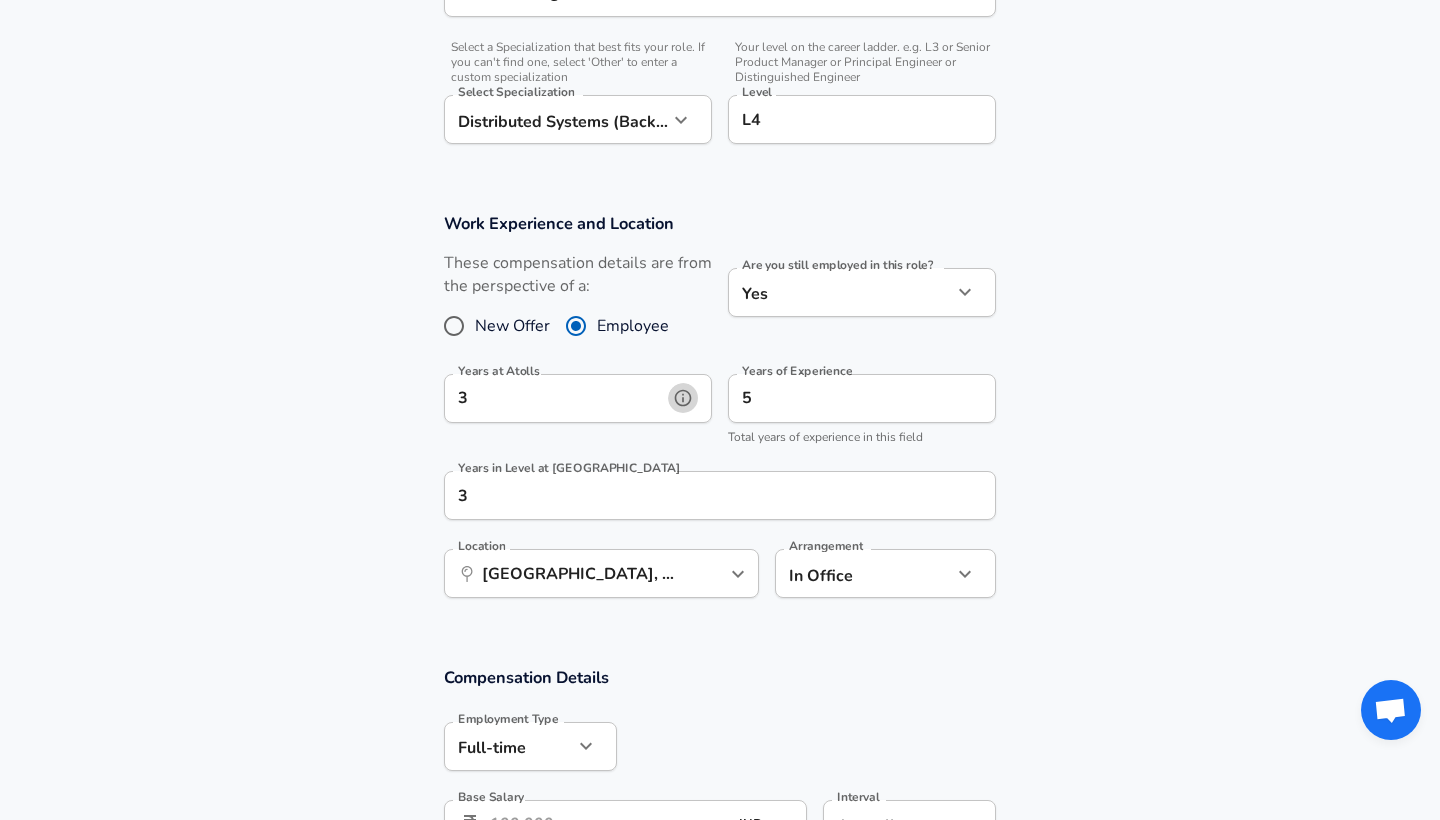 click 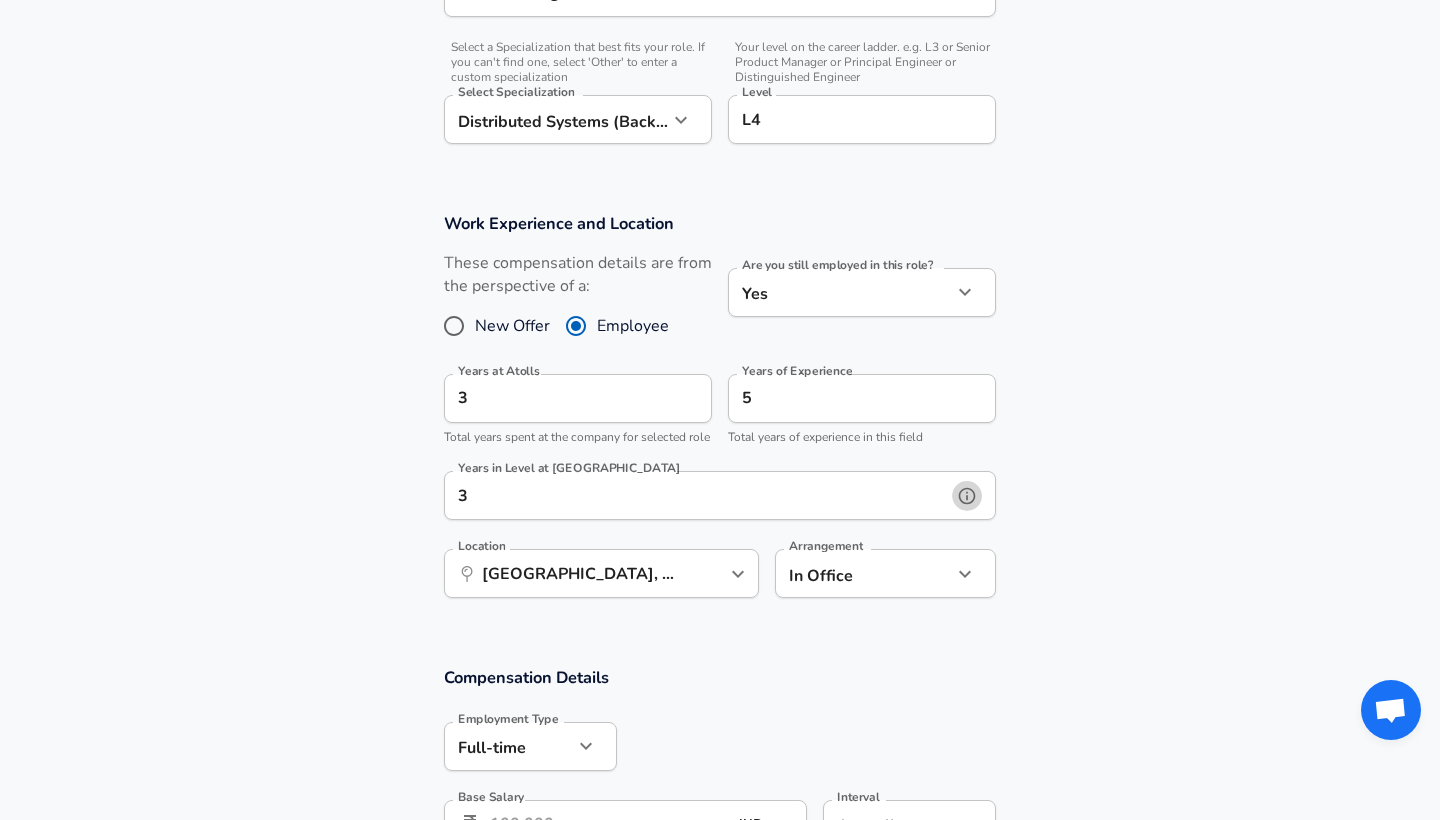 click 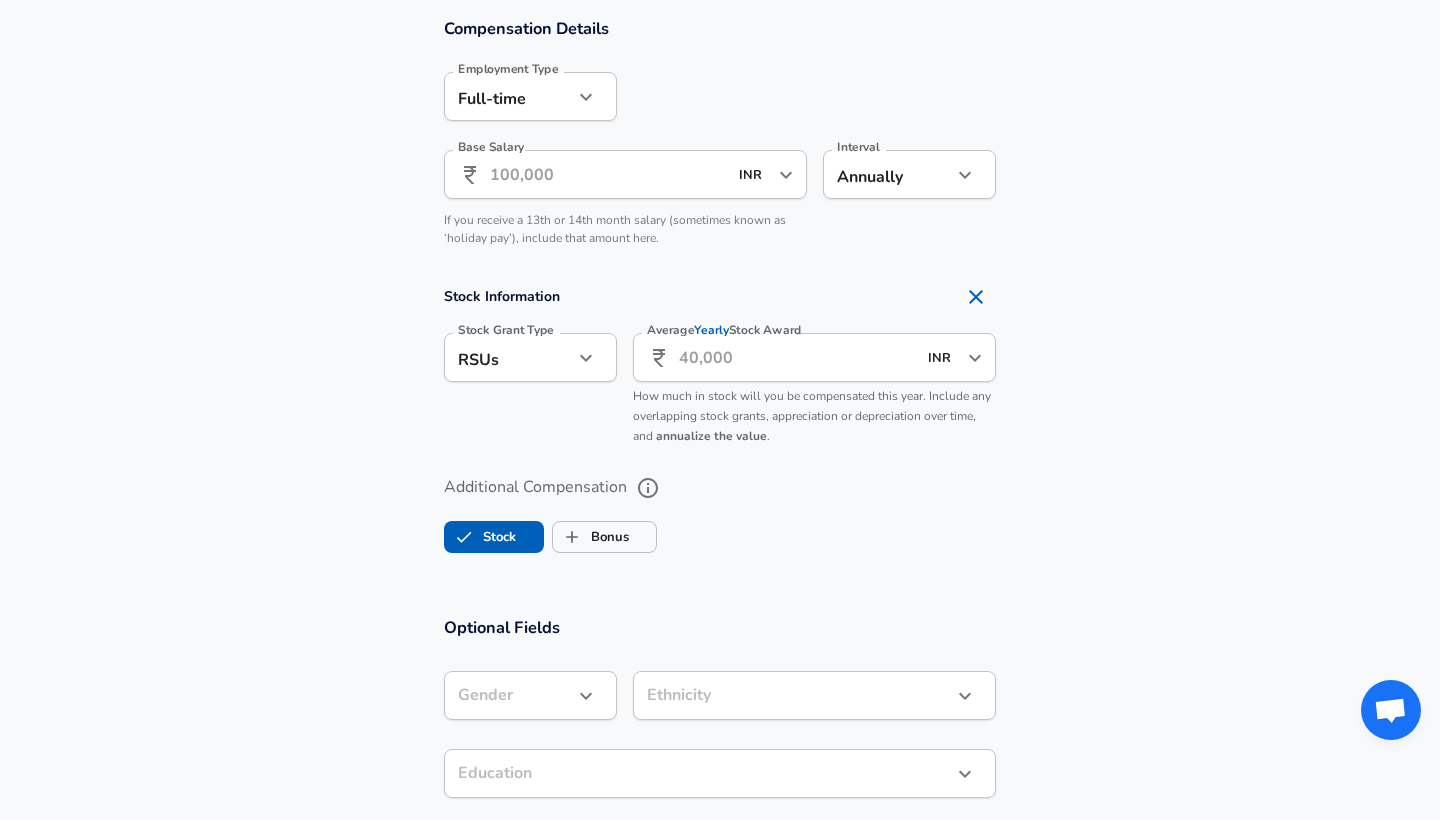 scroll, scrollTop: 1434, scrollLeft: 0, axis: vertical 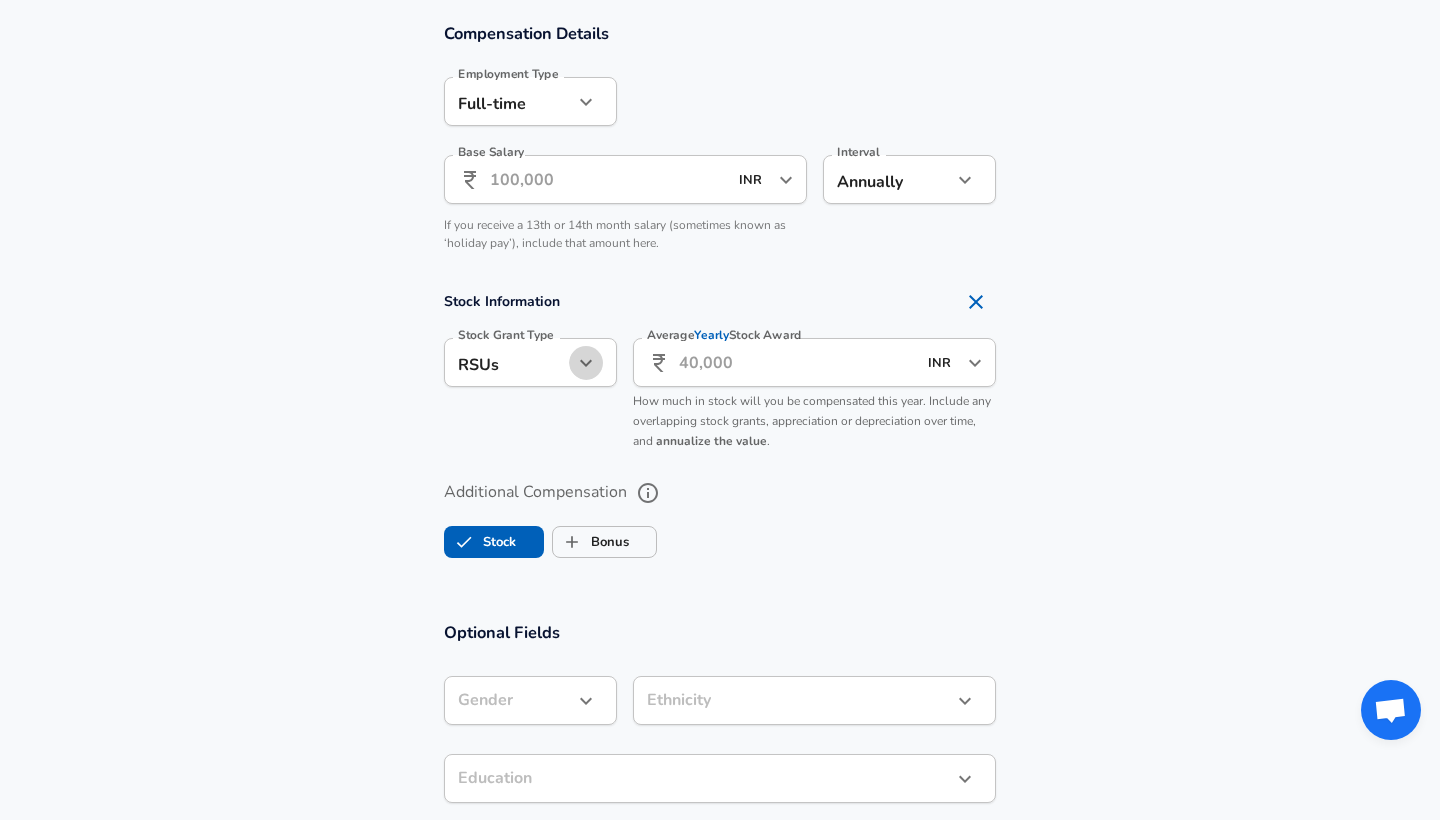click at bounding box center (586, 363) 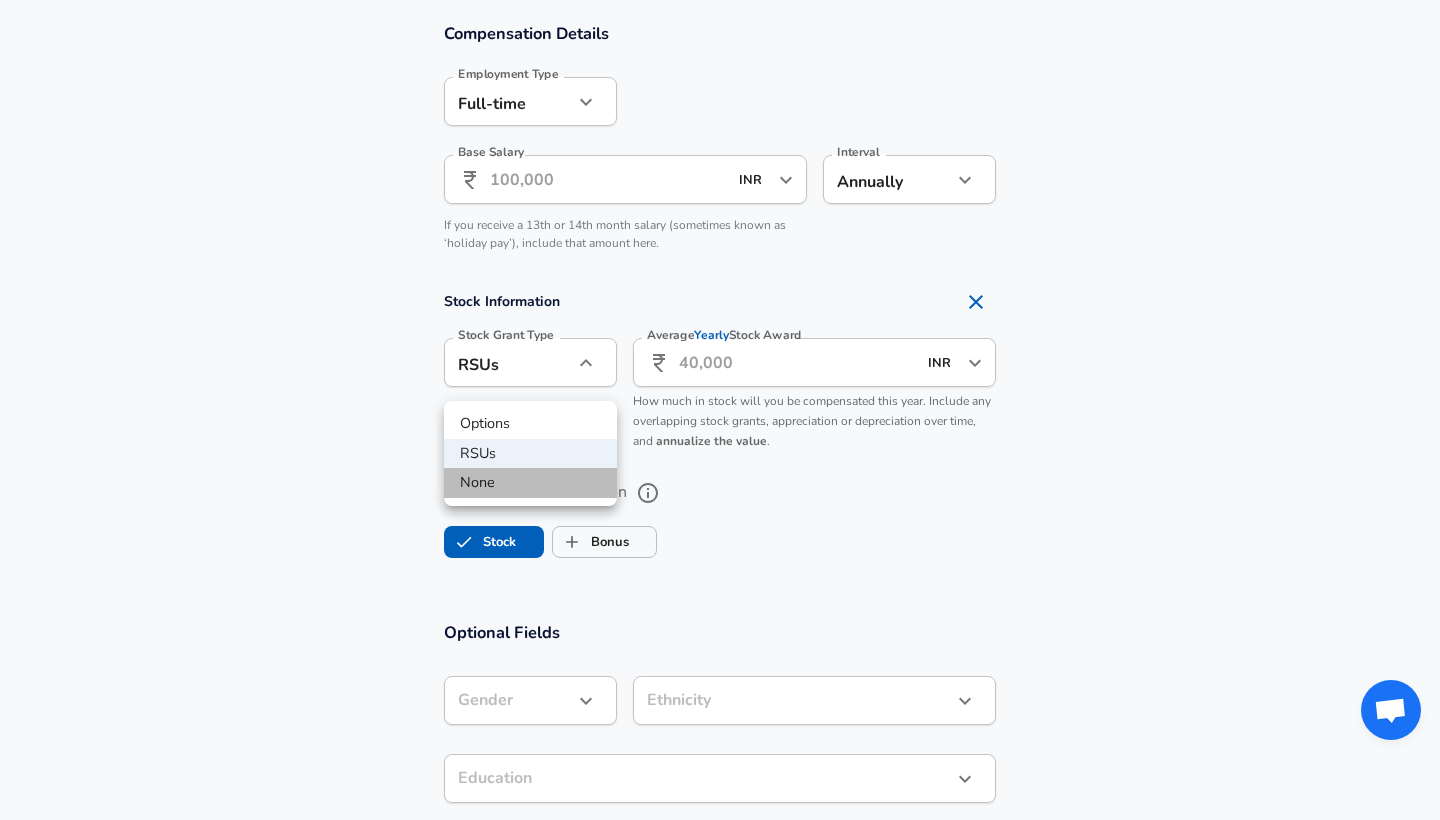 click on "None" at bounding box center [530, 483] 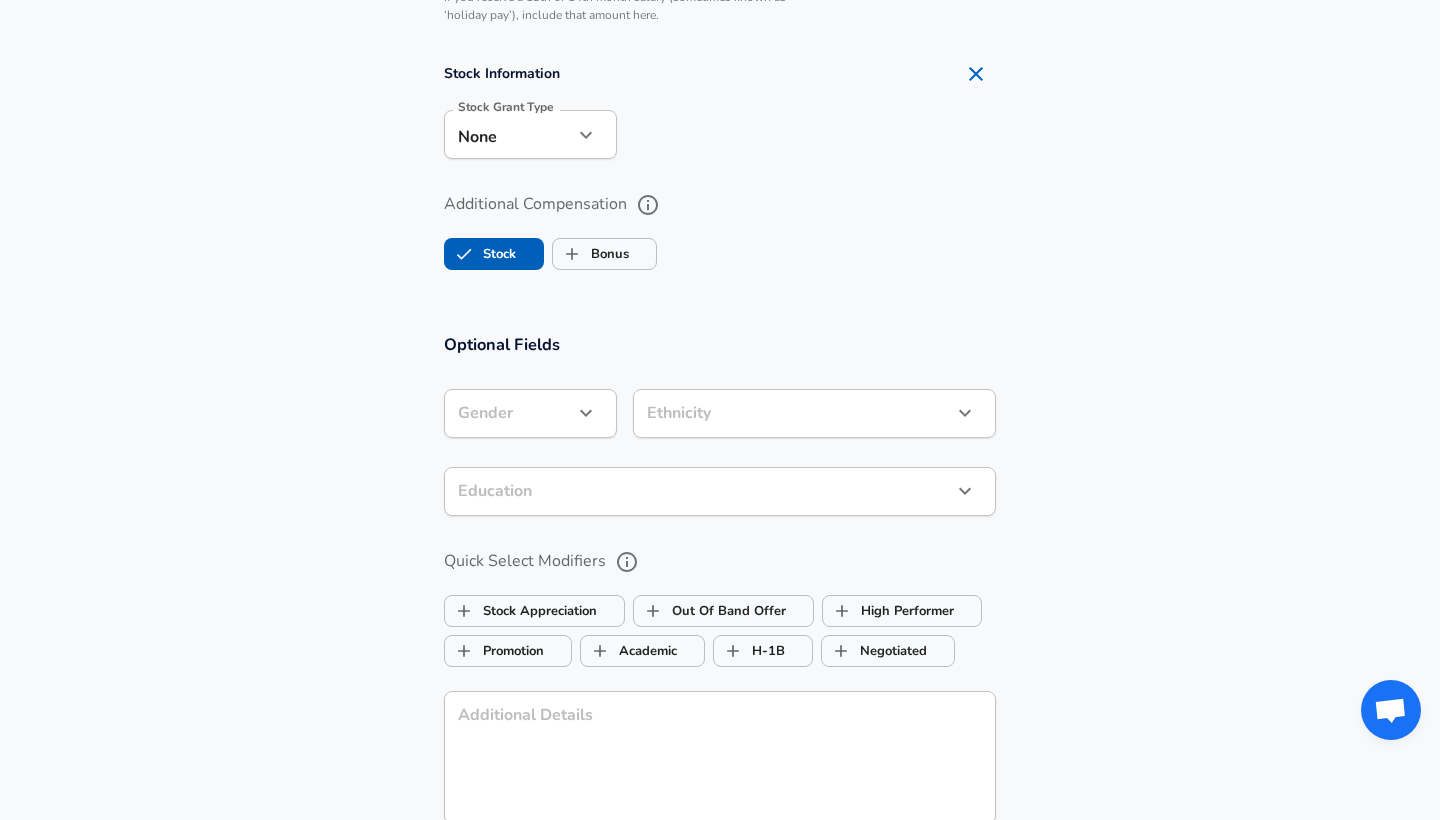 scroll, scrollTop: 1699, scrollLeft: 0, axis: vertical 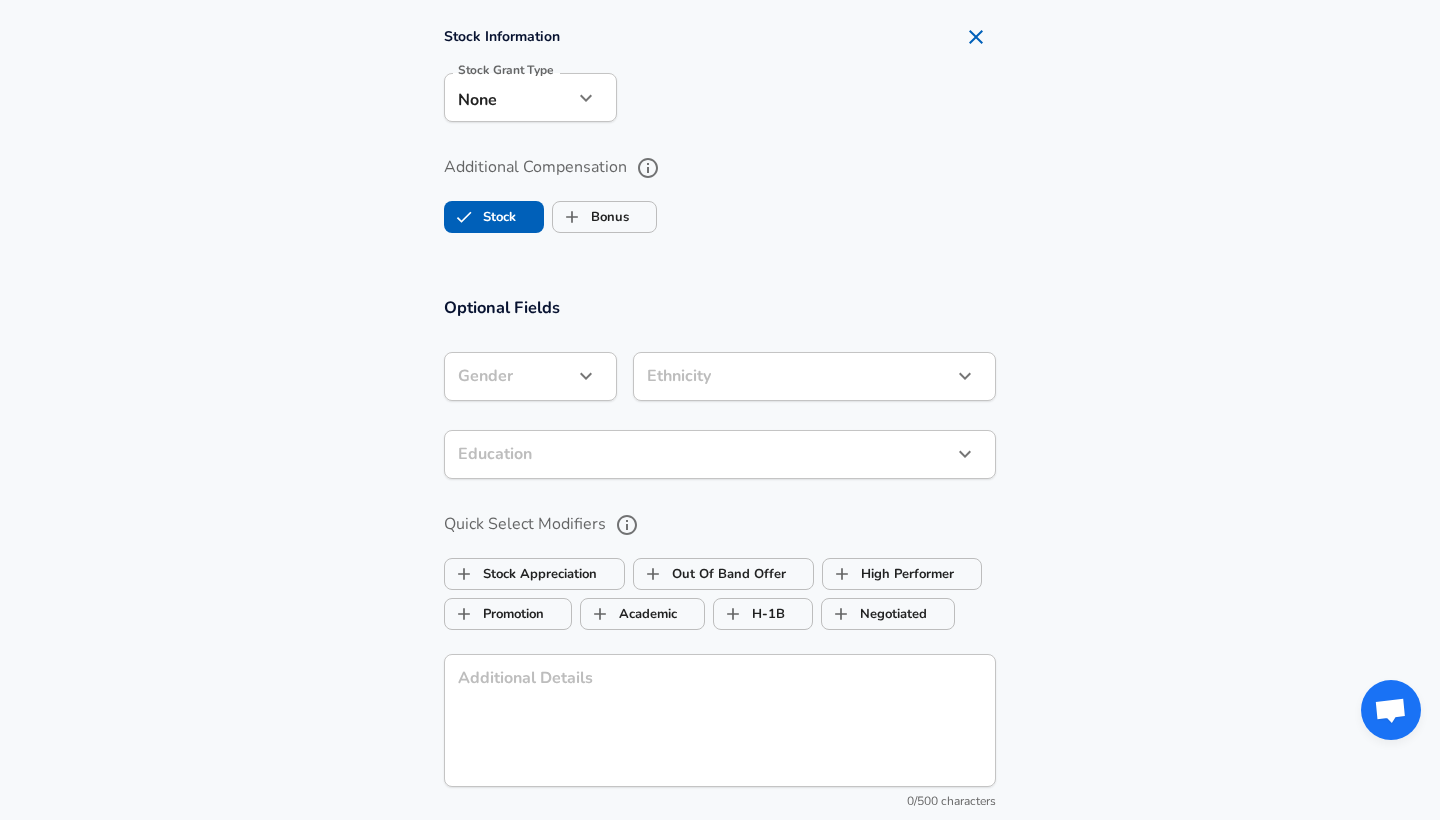 click on "Restart Add Your Salary Upload your offer letter   to verify your submission Enhance Privacy and Anonymity Yes Automatically hides specific fields until there are enough submissions to safely display the full details.   More Details Based on your submission and the data points that we have already collected, we will automatically hide and anonymize specific fields if there aren't enough data points to remain sufficiently anonymous. Company & Title Information   Enter the company you received your offer from Company Atolls Company   Select the title that closest resembles your official title. This should be similar to the title that was present on your offer letter. Title Sr. Software Engineer Title   Select a job family that best fits your role. If you can't find one, select 'Other' to enter a custom job family Job Family Software Engineer Job Family   Select a Specialization that best fits your role. If you can't find one, select 'Other' to enter a custom specialization Select Specialization   Level L4 Level" at bounding box center [720, -1289] 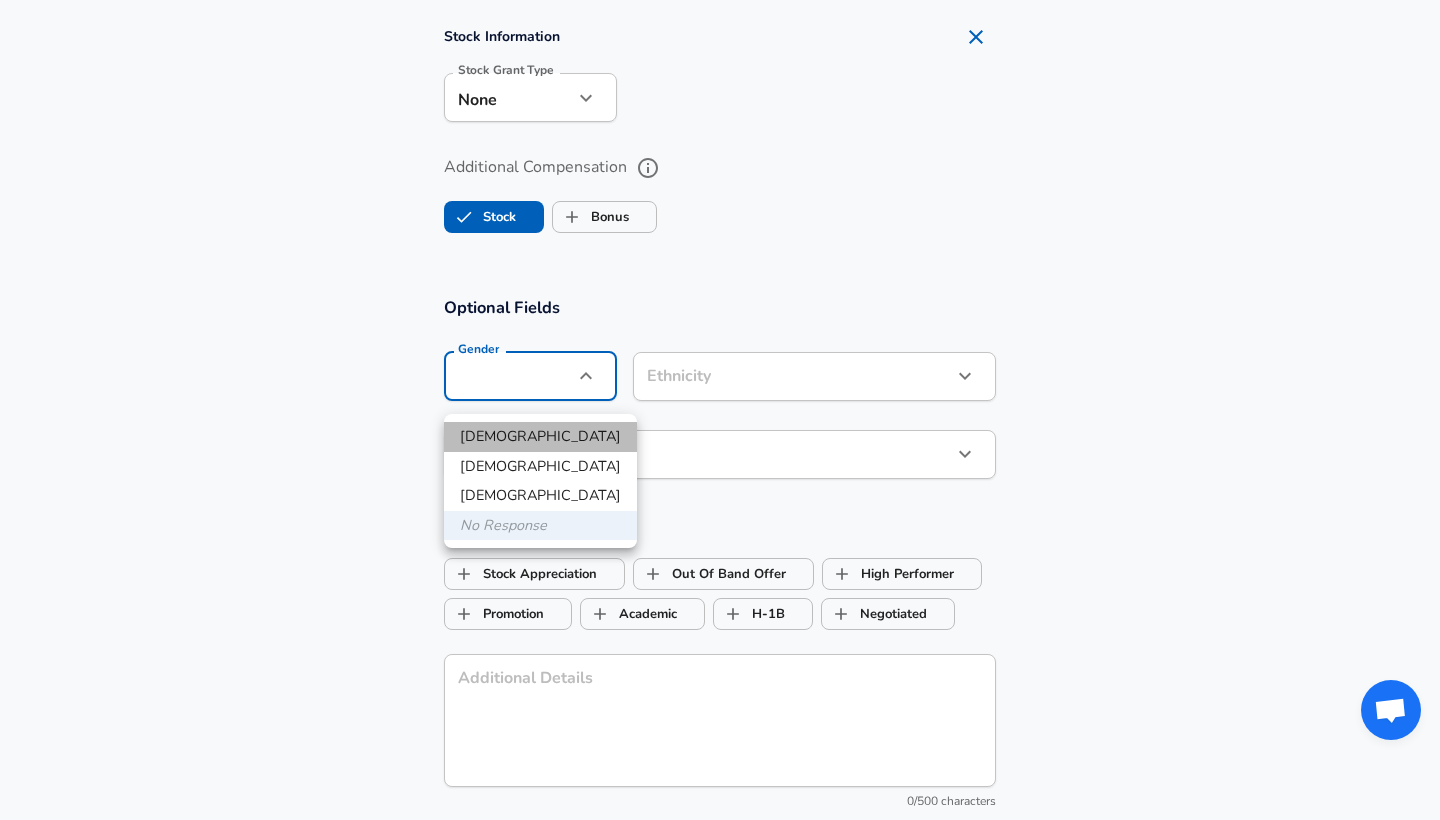 click on "[DEMOGRAPHIC_DATA]" at bounding box center [540, 437] 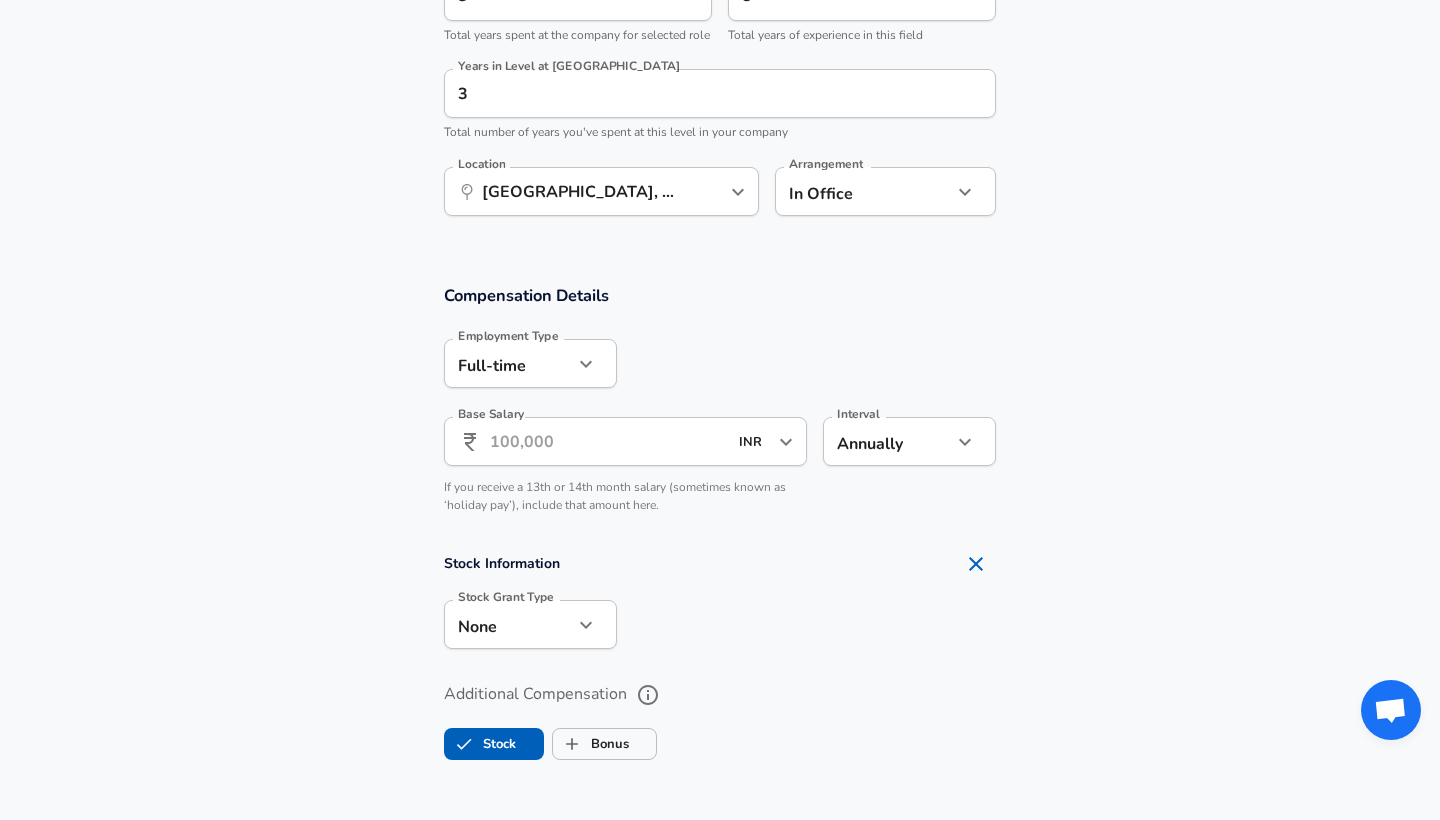 scroll, scrollTop: 1172, scrollLeft: 0, axis: vertical 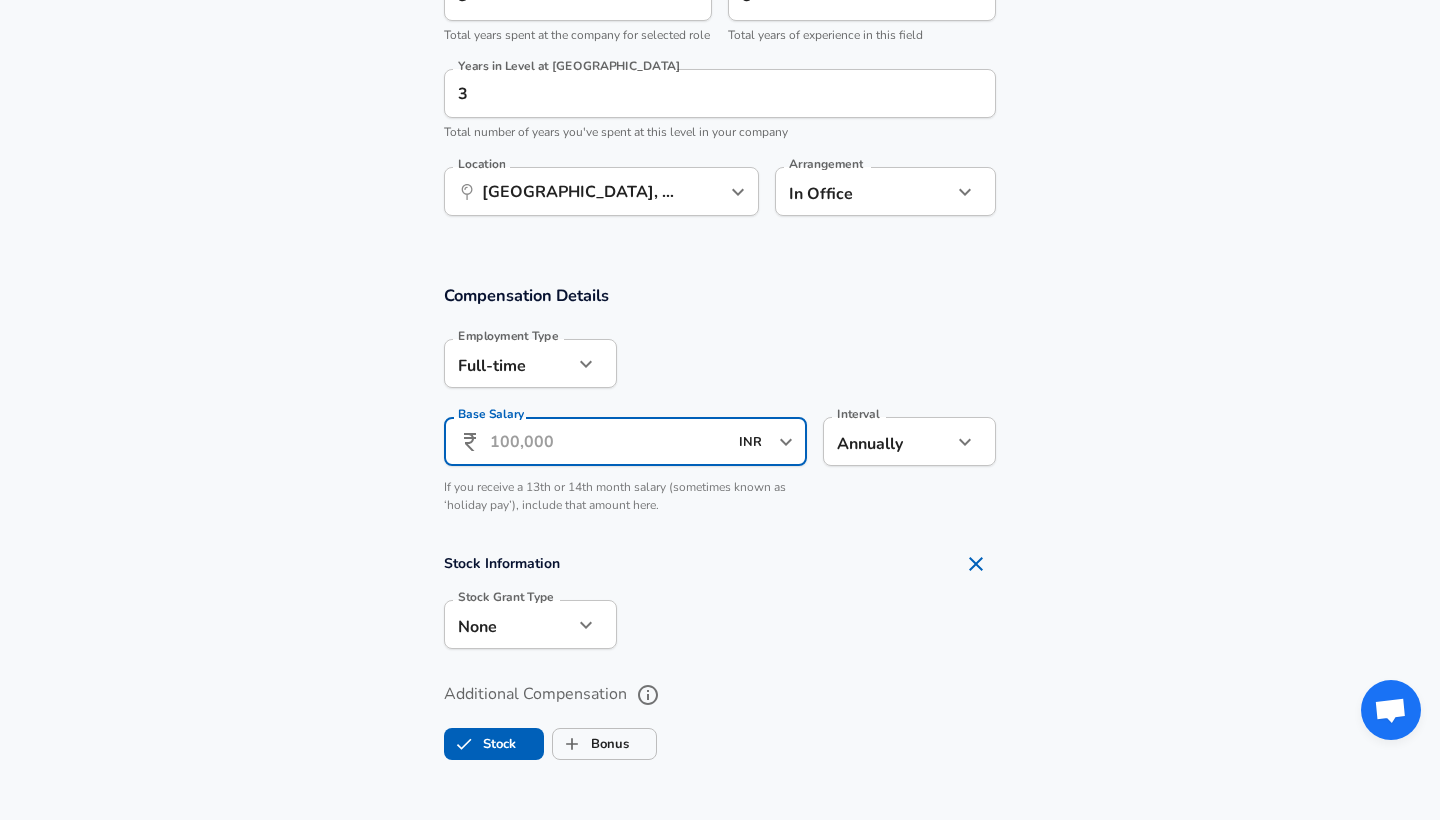 click on "Base Salary" at bounding box center (608, 441) 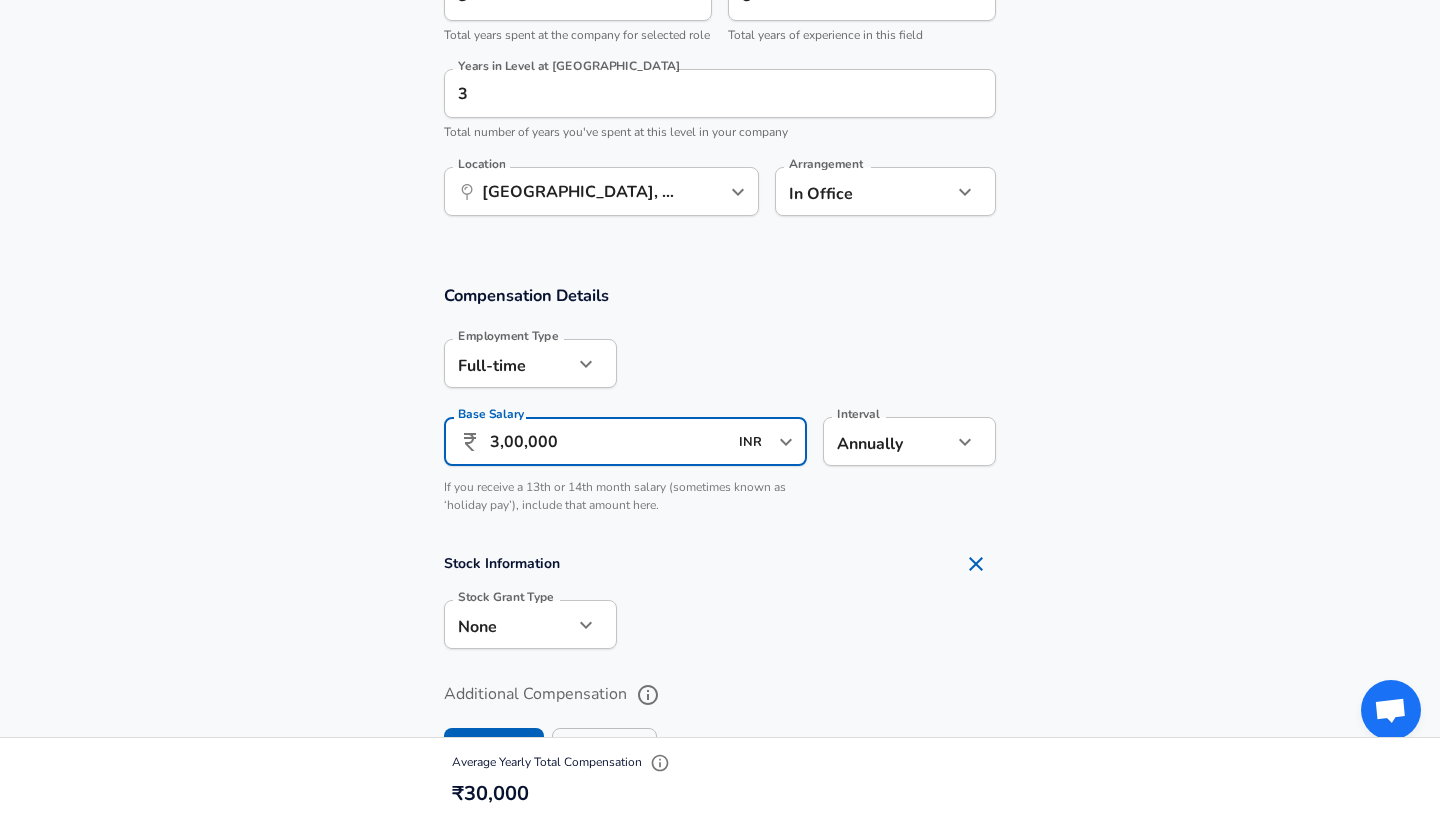 type on "30,00,000" 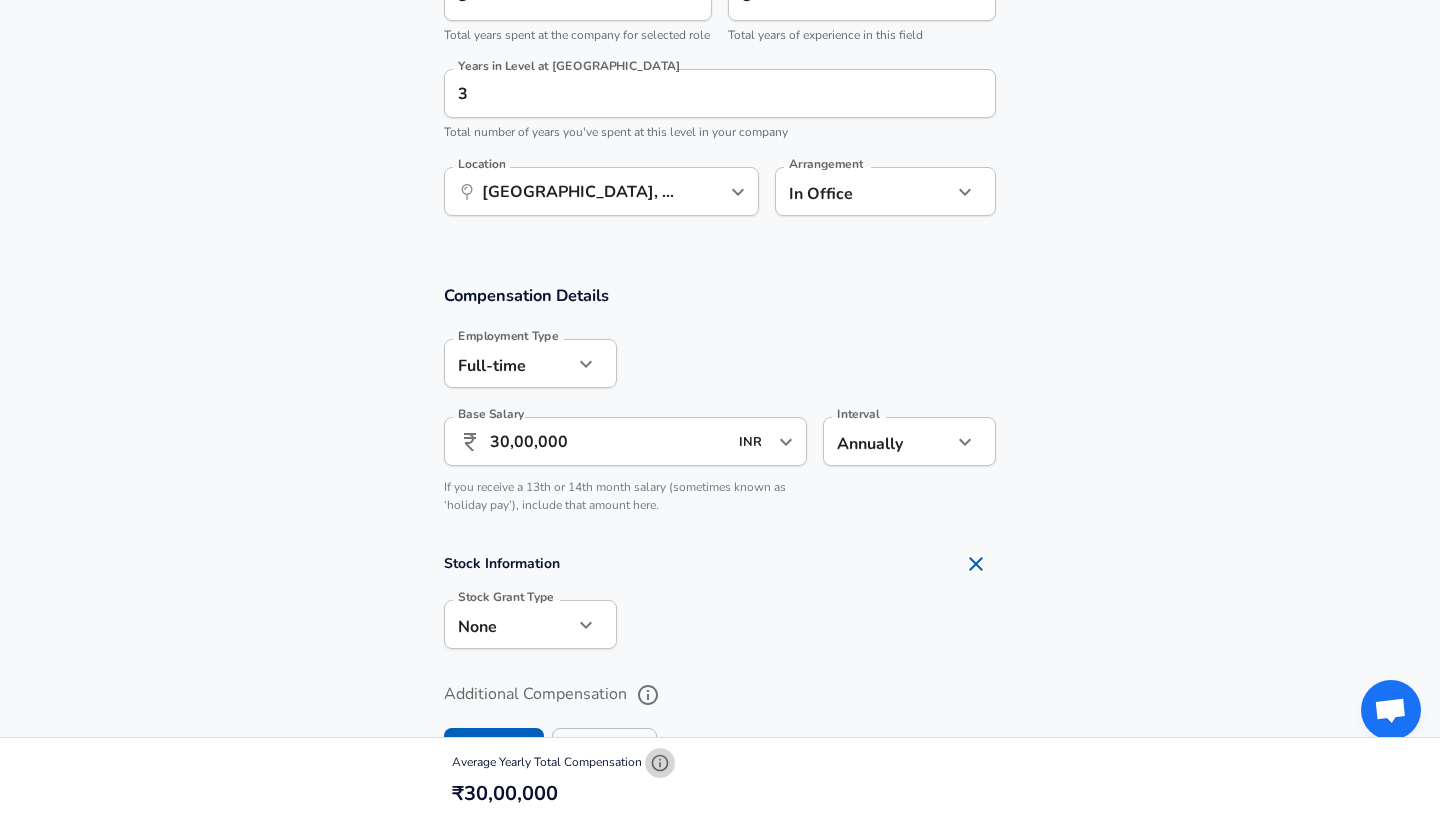 click 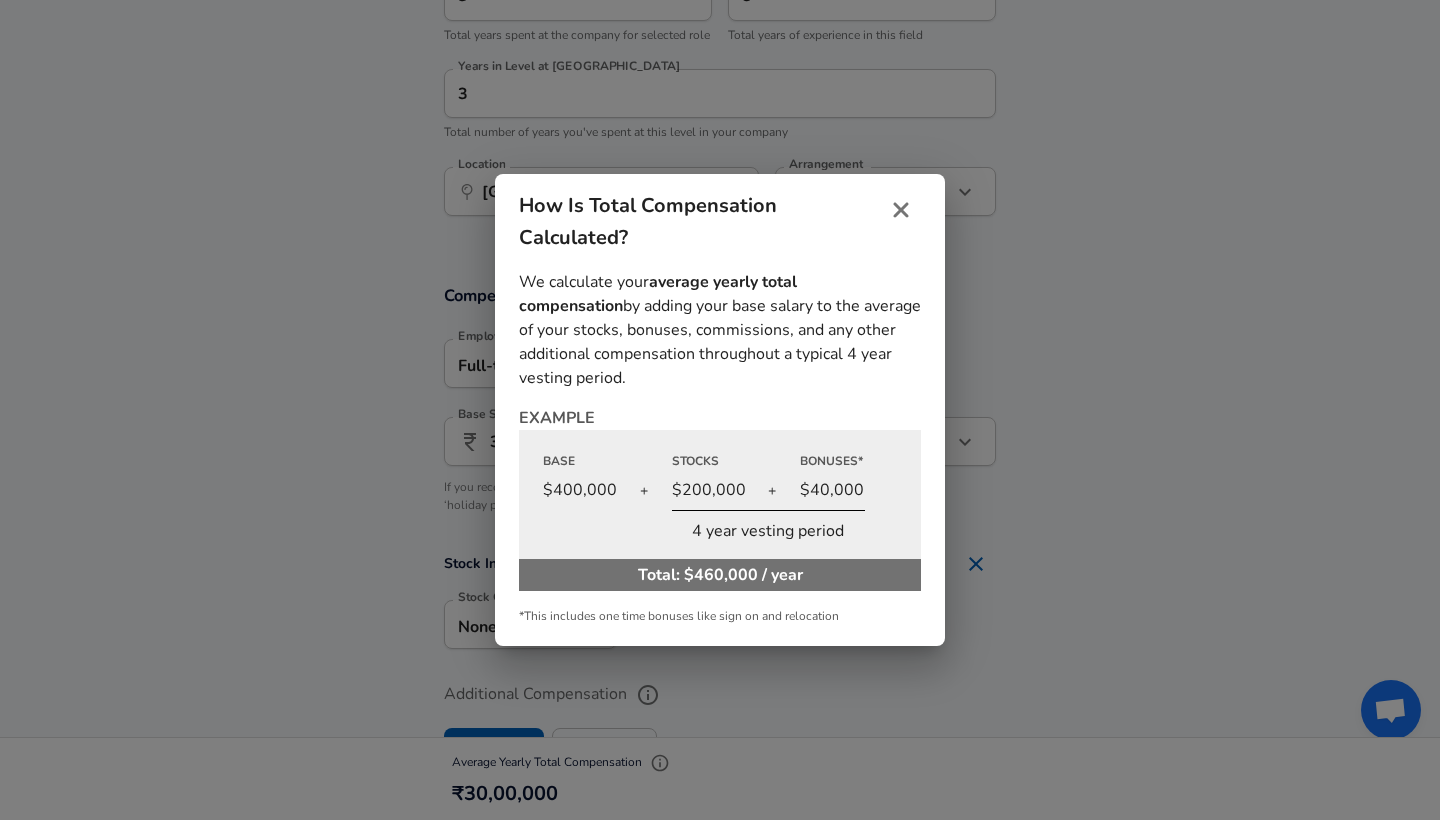 click 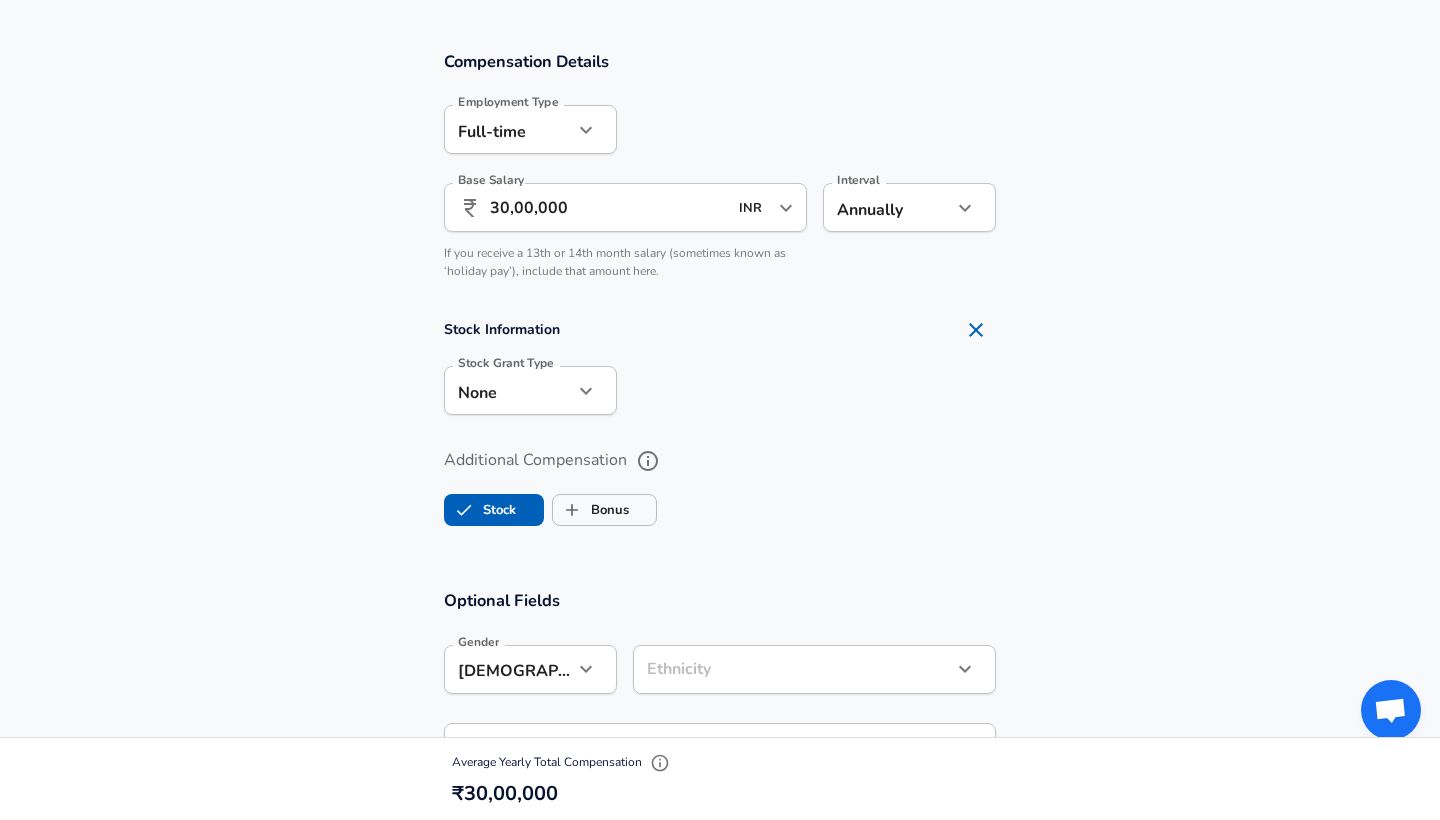 scroll, scrollTop: 1422, scrollLeft: 0, axis: vertical 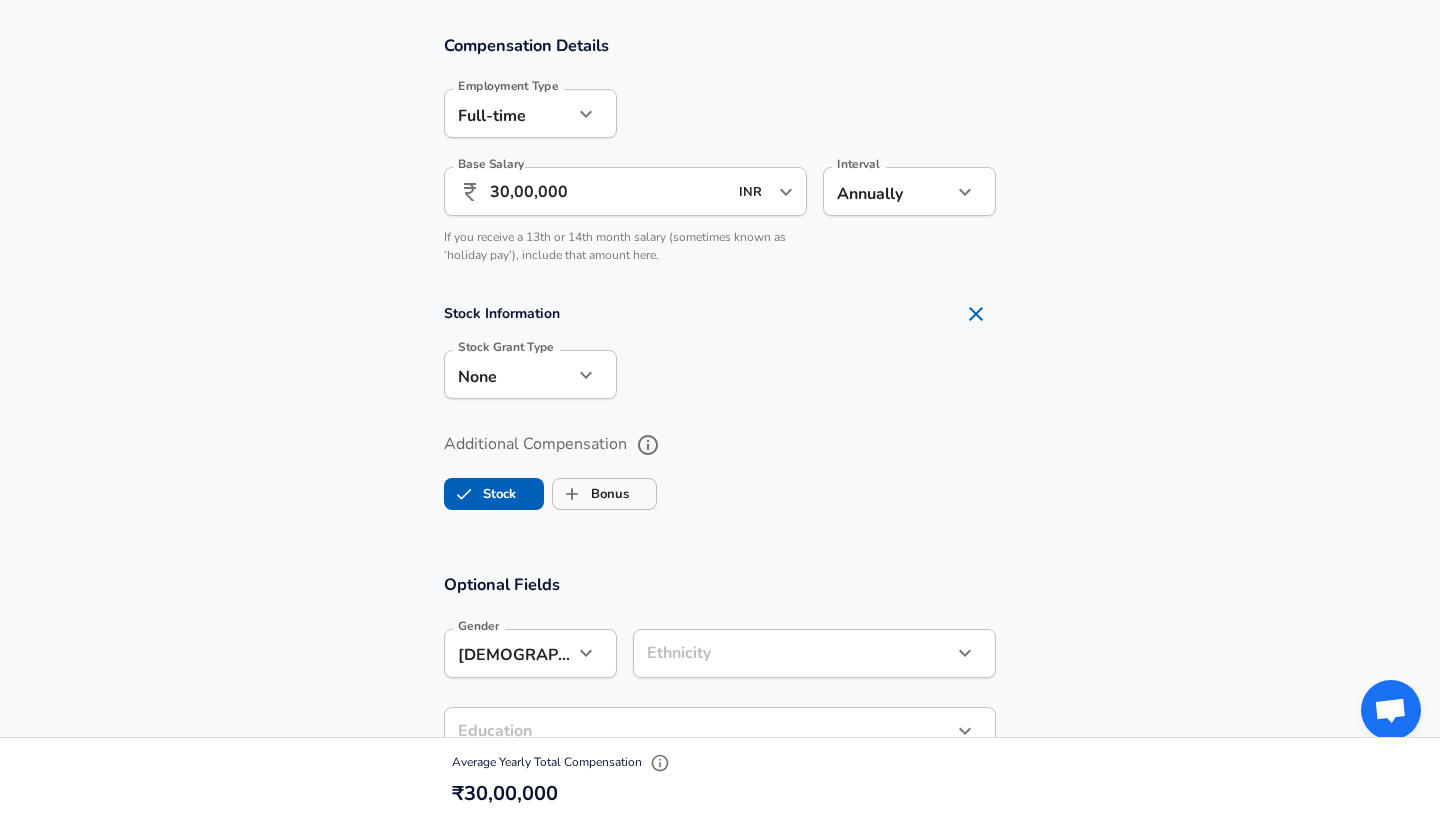 click 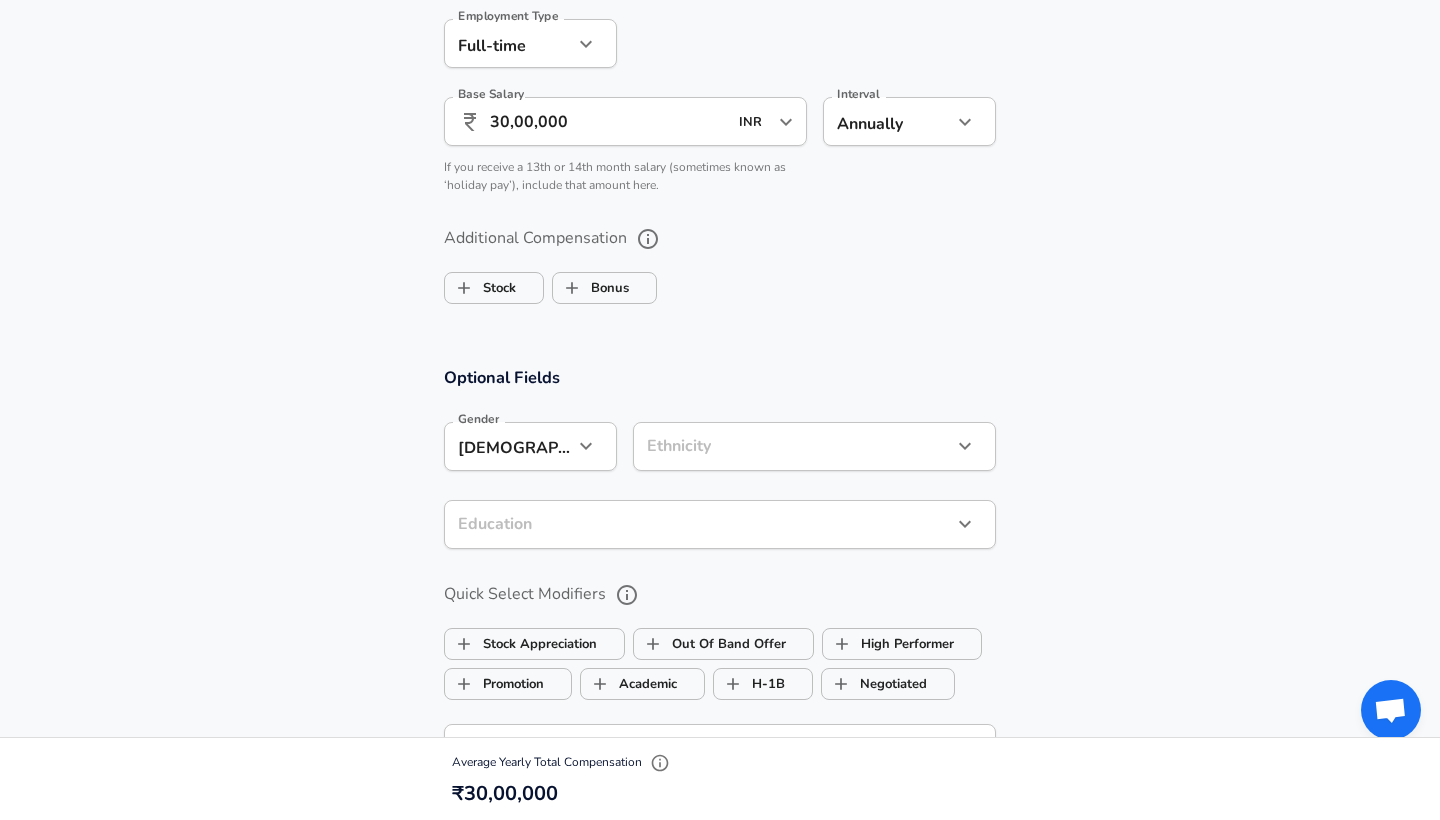 scroll, scrollTop: 1490, scrollLeft: 0, axis: vertical 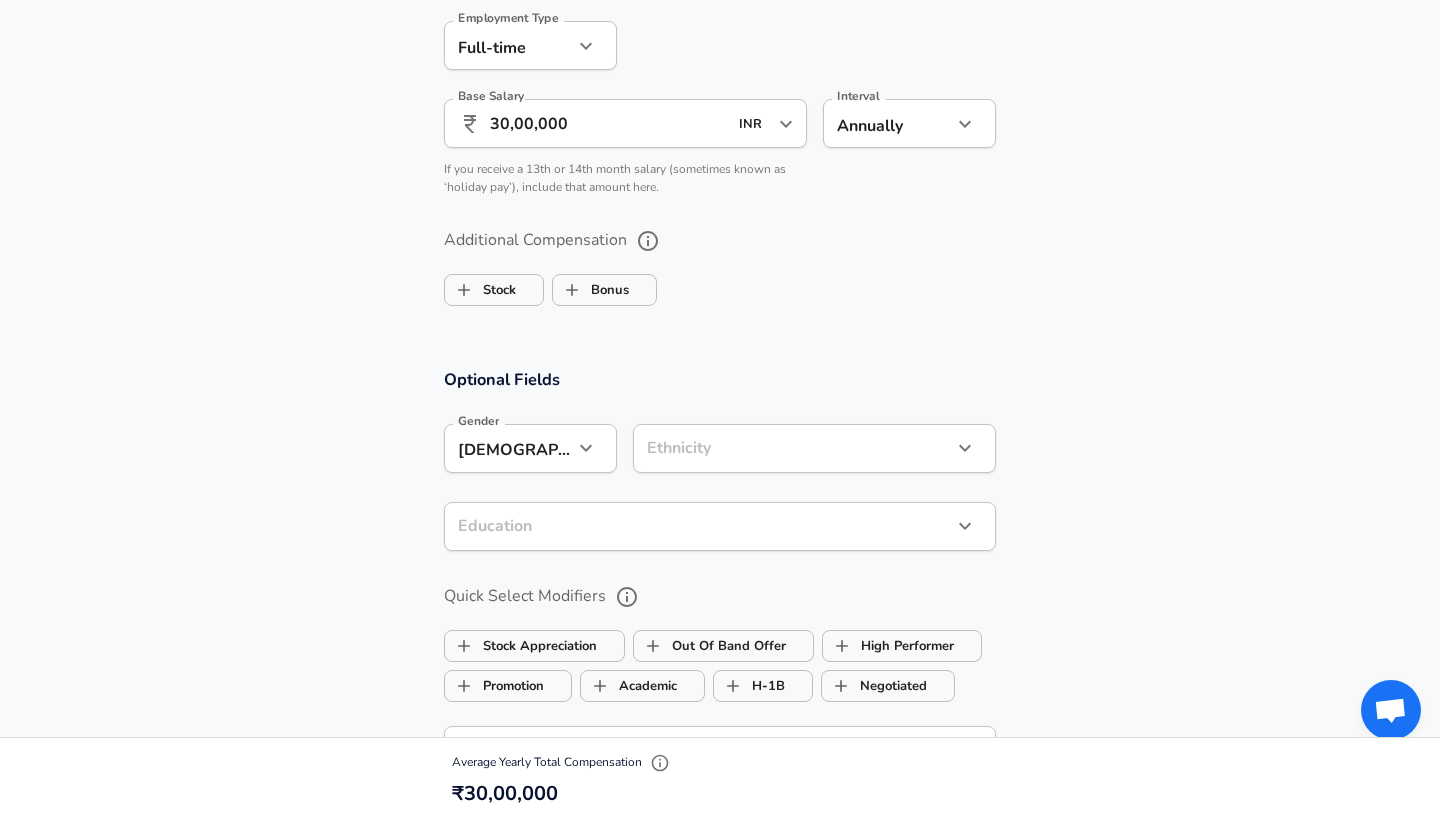 click on "Restart Add Your Salary Upload your offer letter   to verify your submission Enhance Privacy and Anonymity Yes Automatically hides specific fields until there are enough submissions to safely display the full details.   More Details Based on your submission and the data points that we have already collected, we will automatically hide and anonymize specific fields if there aren't enough data points to remain sufficiently anonymous. Company & Title Information   Enter the company you received your offer from Company Atolls Company   Select the title that closest resembles your official title. This should be similar to the title that was present on your offer letter. Title Sr. Software Engineer Title   Select a job family that best fits your role. If you can't find one, select 'Other' to enter a custom job family Job Family Software Engineer Job Family   Select a Specialization that best fits your role. If you can't find one, select 'Other' to enter a custom specialization Select Specialization   Level L4 Level" at bounding box center (720, -1080) 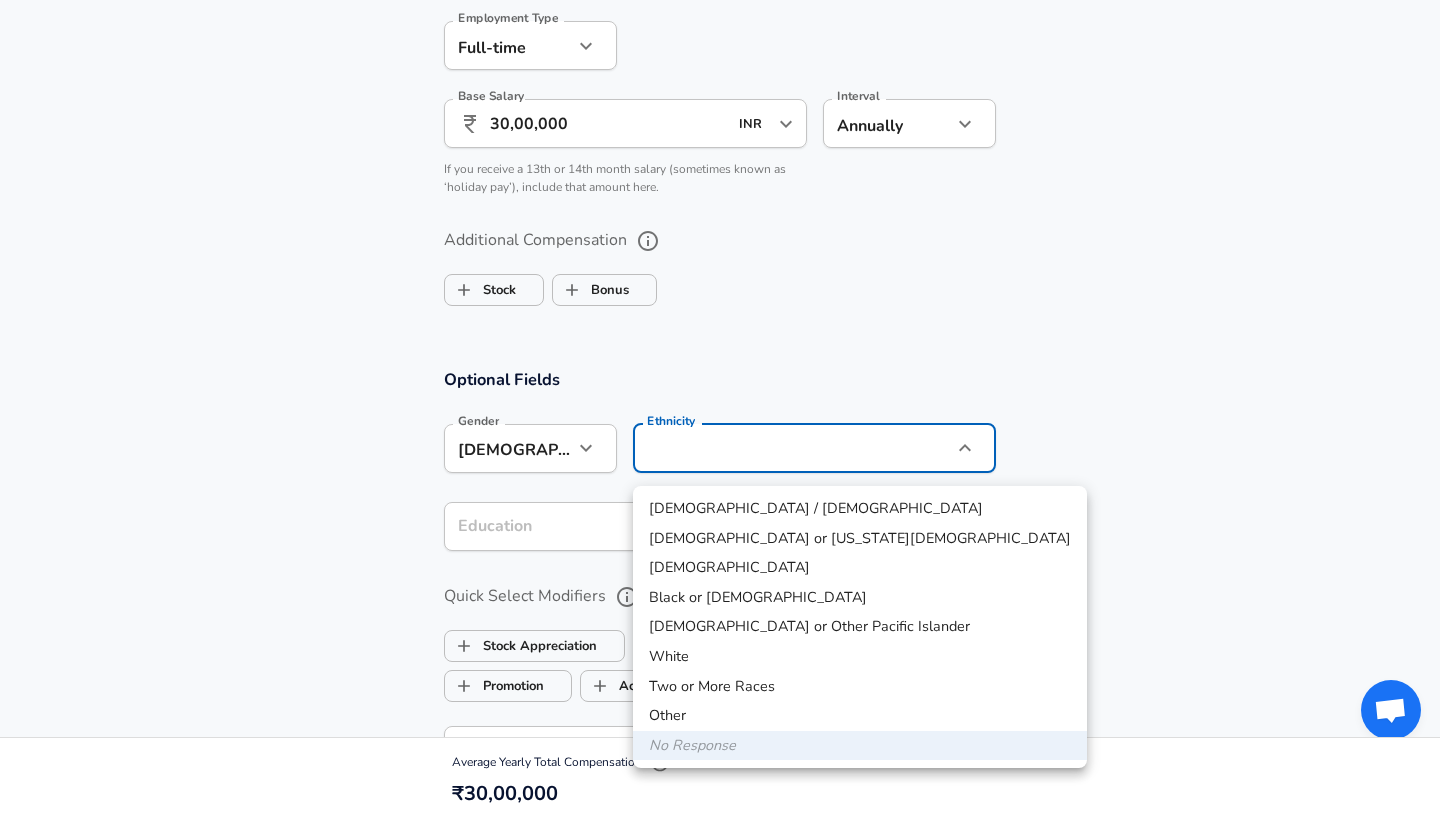 click on "[DEMOGRAPHIC_DATA]" at bounding box center [860, 568] 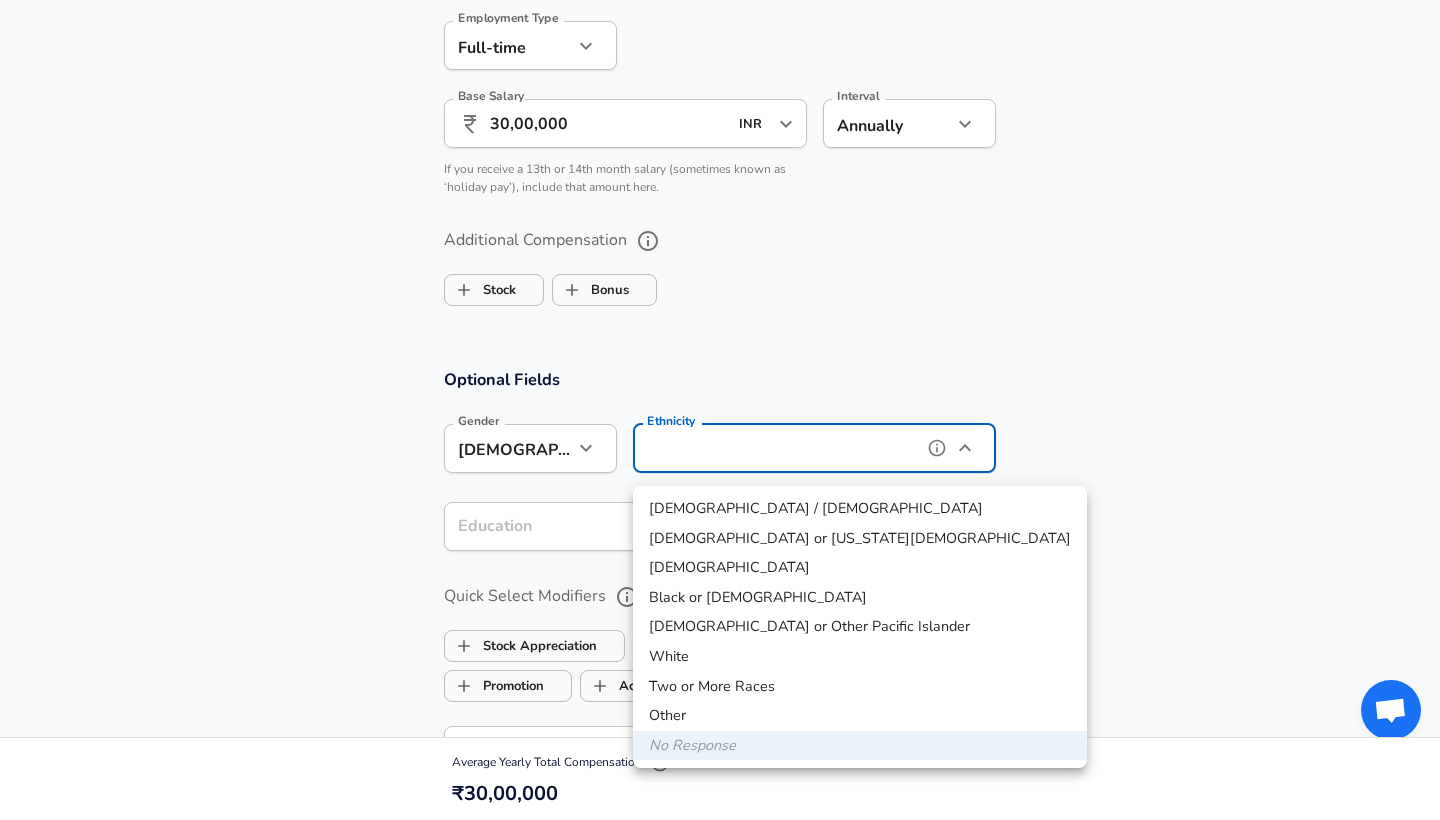 type on "[DEMOGRAPHIC_DATA]" 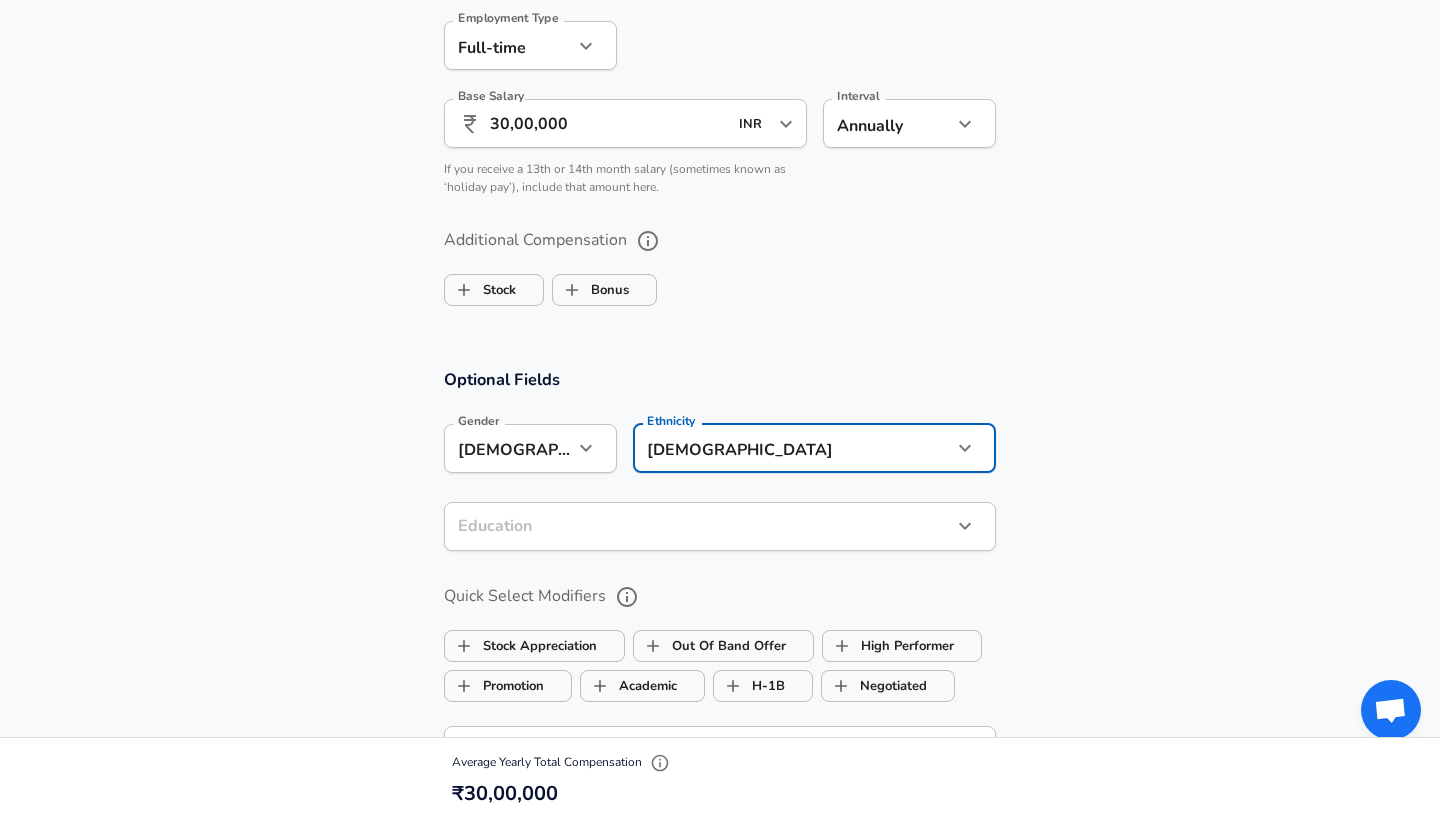 click on "Restart Add Your Salary Upload your offer letter   to verify your submission Enhance Privacy and Anonymity Yes Automatically hides specific fields until there are enough submissions to safely display the full details.   More Details Based on your submission and the data points that we have already collected, we will automatically hide and anonymize specific fields if there aren't enough data points to remain sufficiently anonymous. Company & Title Information   Enter the company you received your offer from Company Atolls Company   Select the title that closest resembles your official title. This should be similar to the title that was present on your offer letter. Title Sr. Software Engineer Title   Select a job family that best fits your role. If you can't find one, select 'Other' to enter a custom job family Job Family Software Engineer Job Family   Select a Specialization that best fits your role. If you can't find one, select 'Other' to enter a custom specialization Select Specialization   Level L4 Level" at bounding box center (720, -1080) 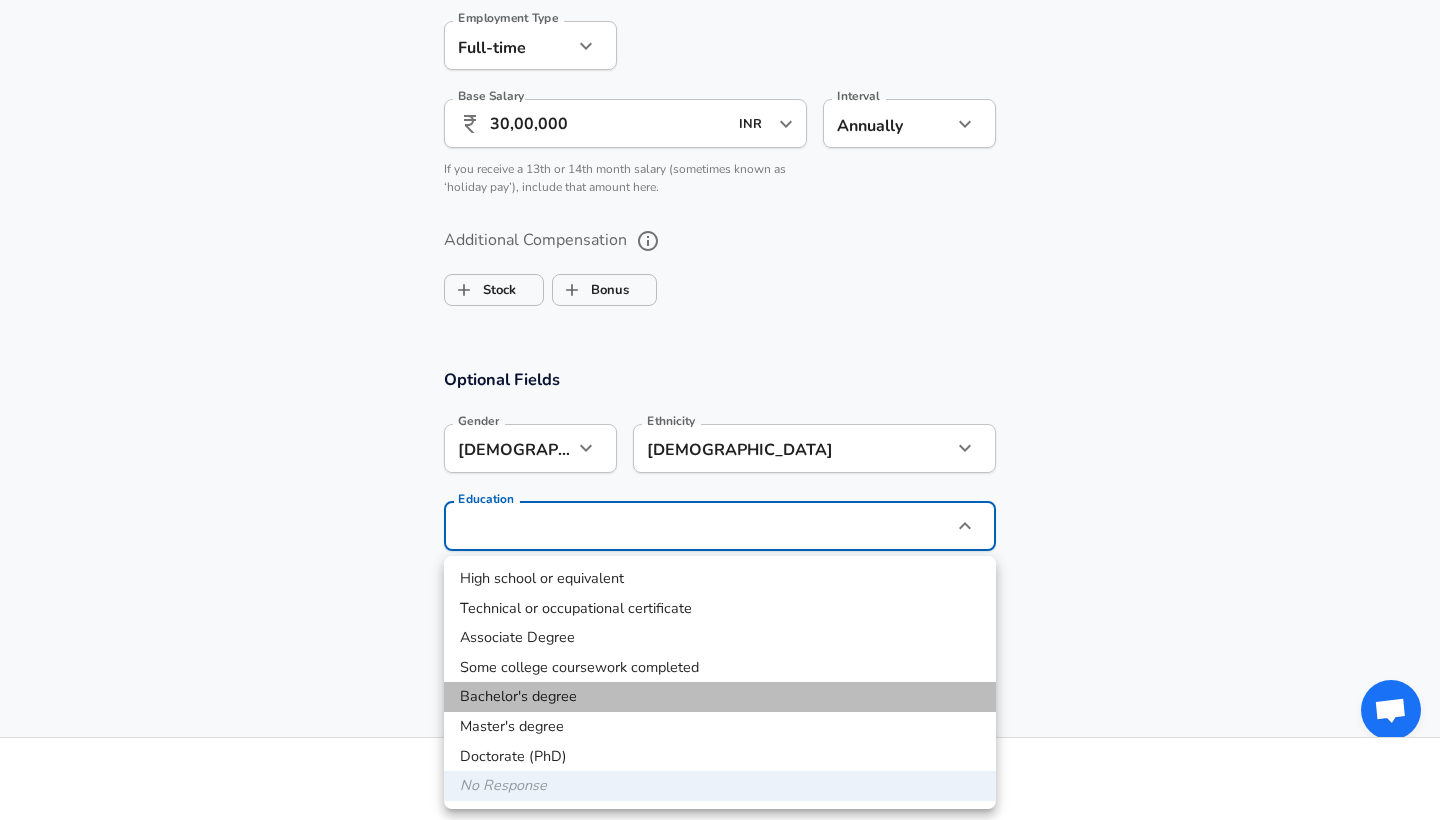 click on "Bachelor's degree" at bounding box center (720, 697) 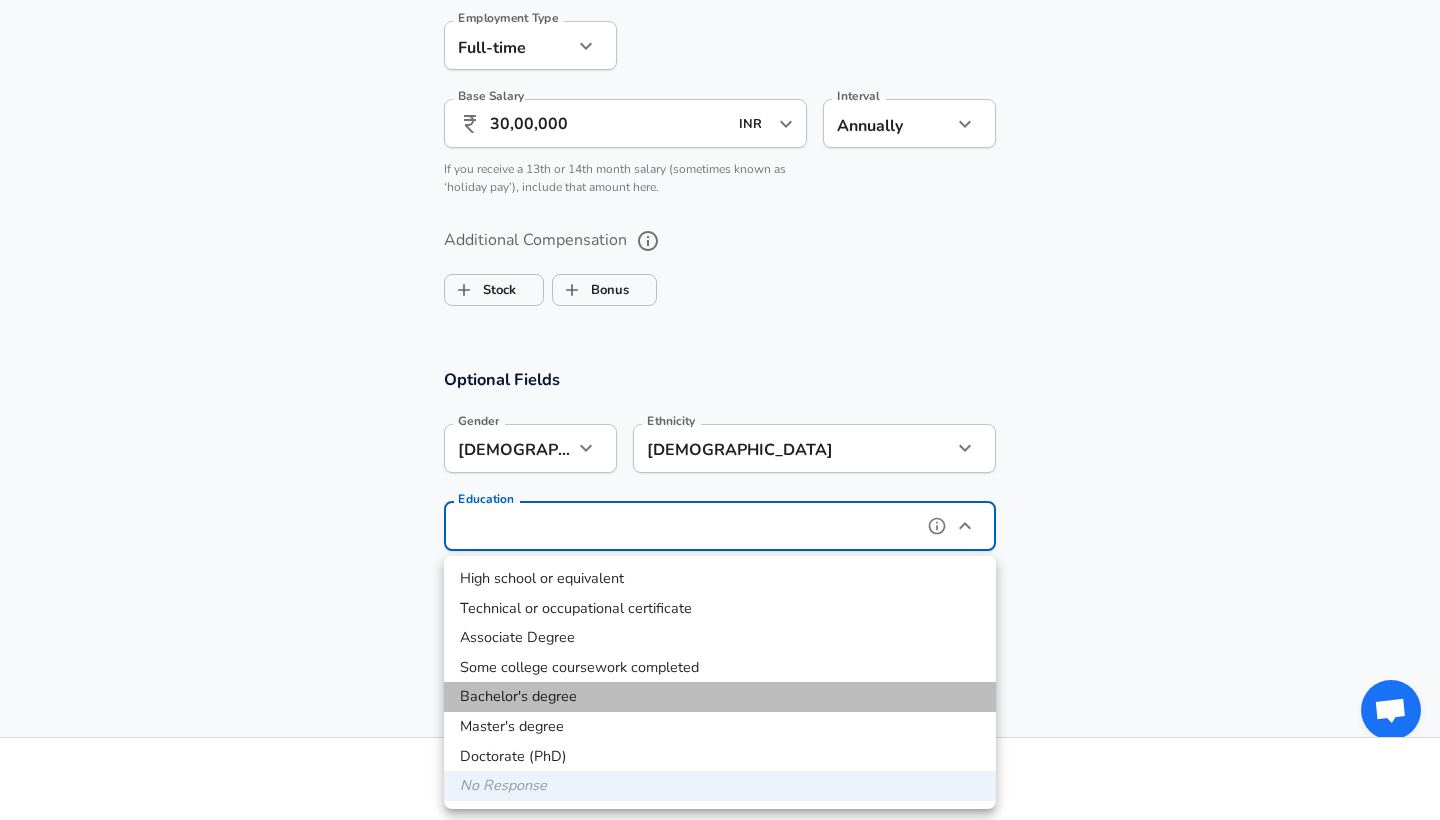 type on "Bachelors degree" 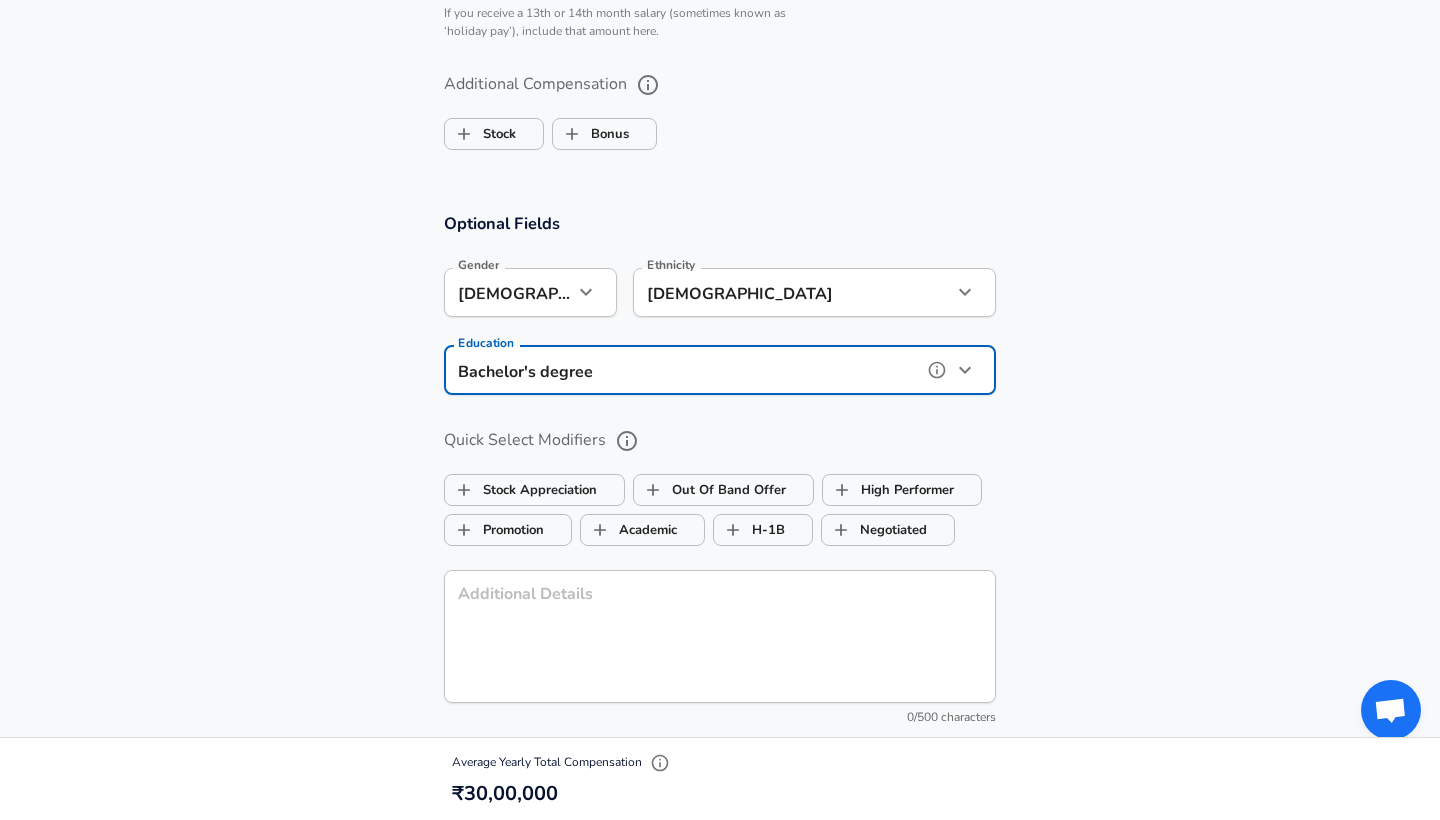 scroll, scrollTop: 1662, scrollLeft: 0, axis: vertical 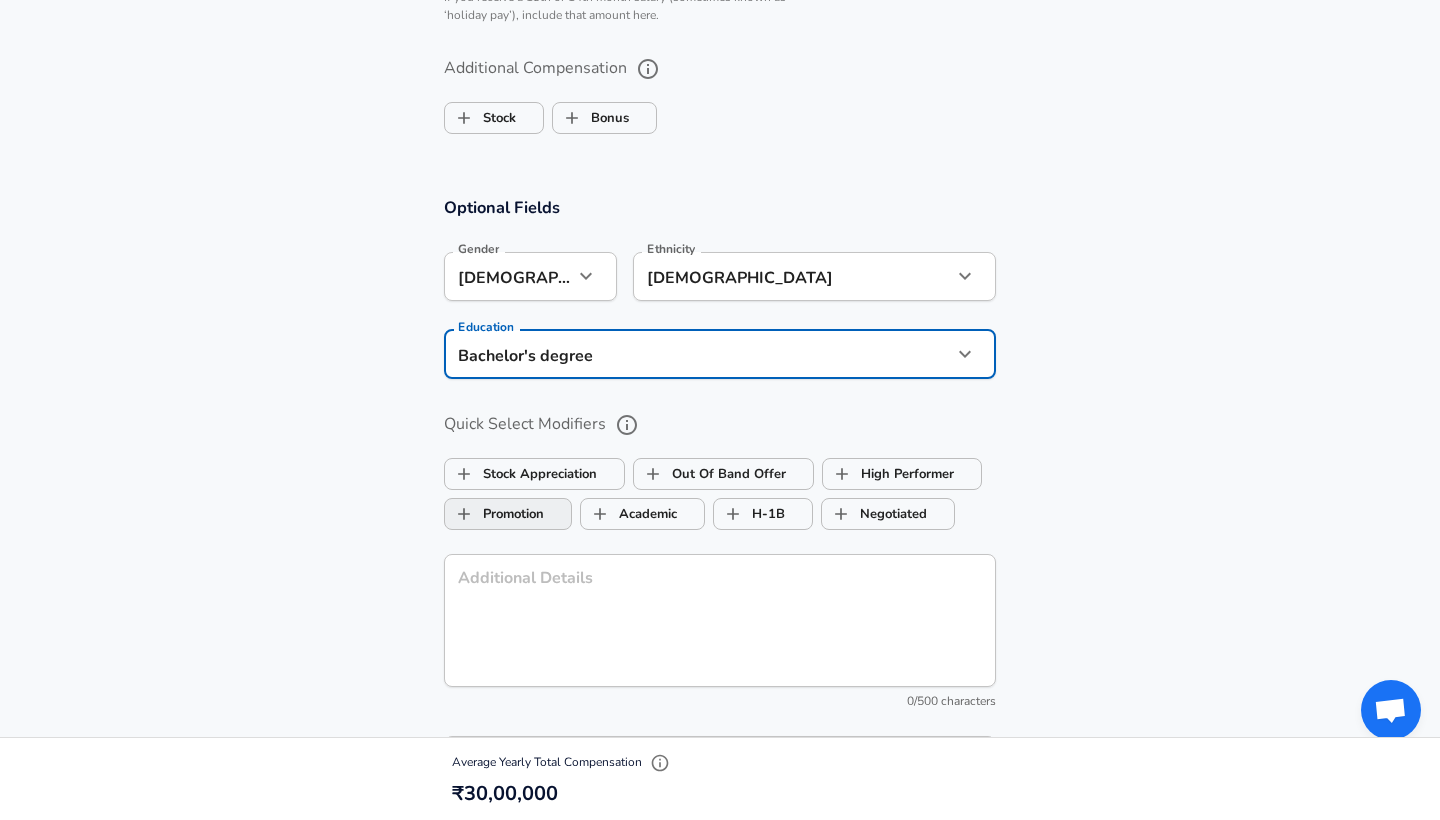click on "Promotion" at bounding box center (494, 514) 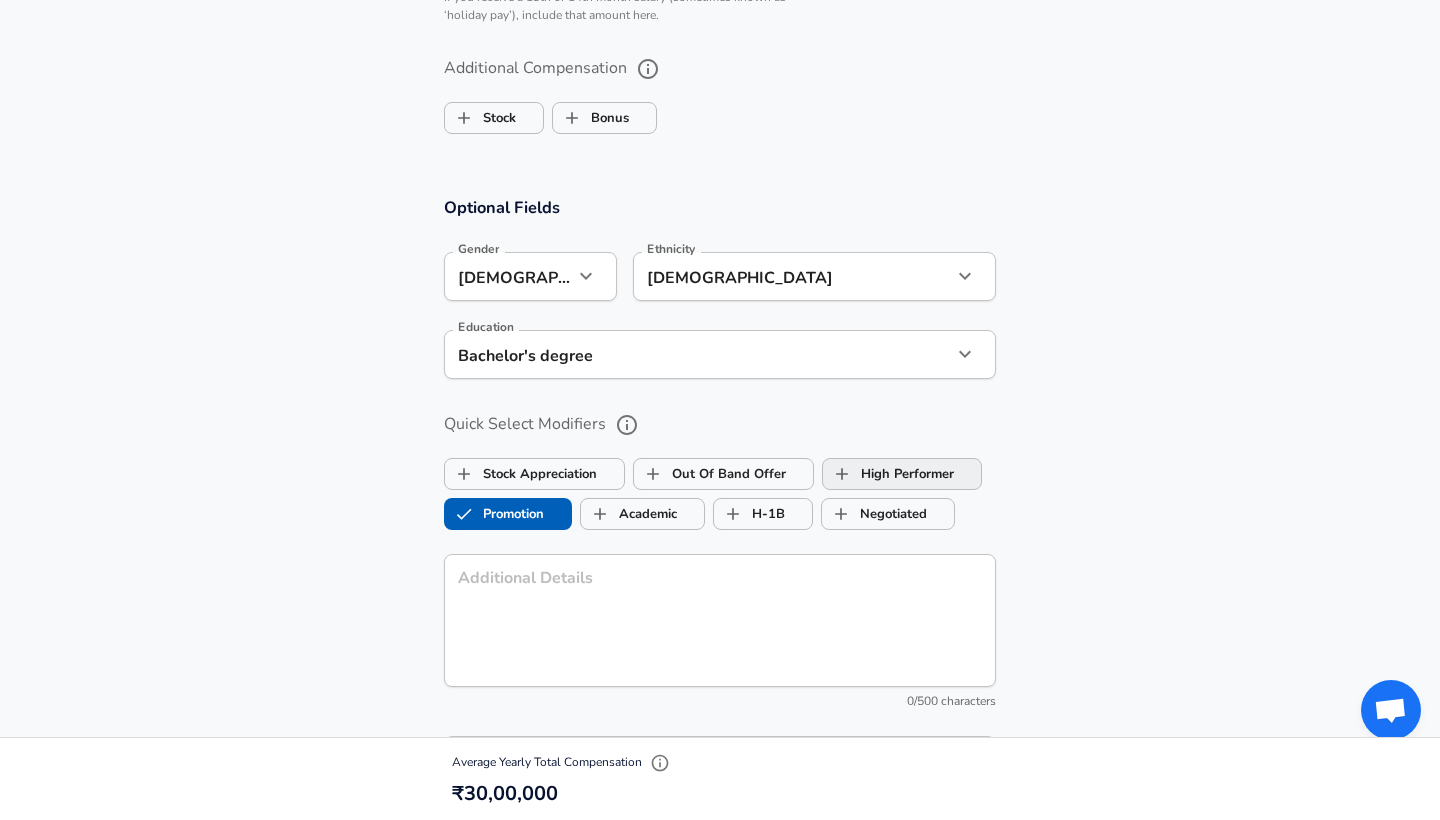 click on "High Performer" at bounding box center [888, 474] 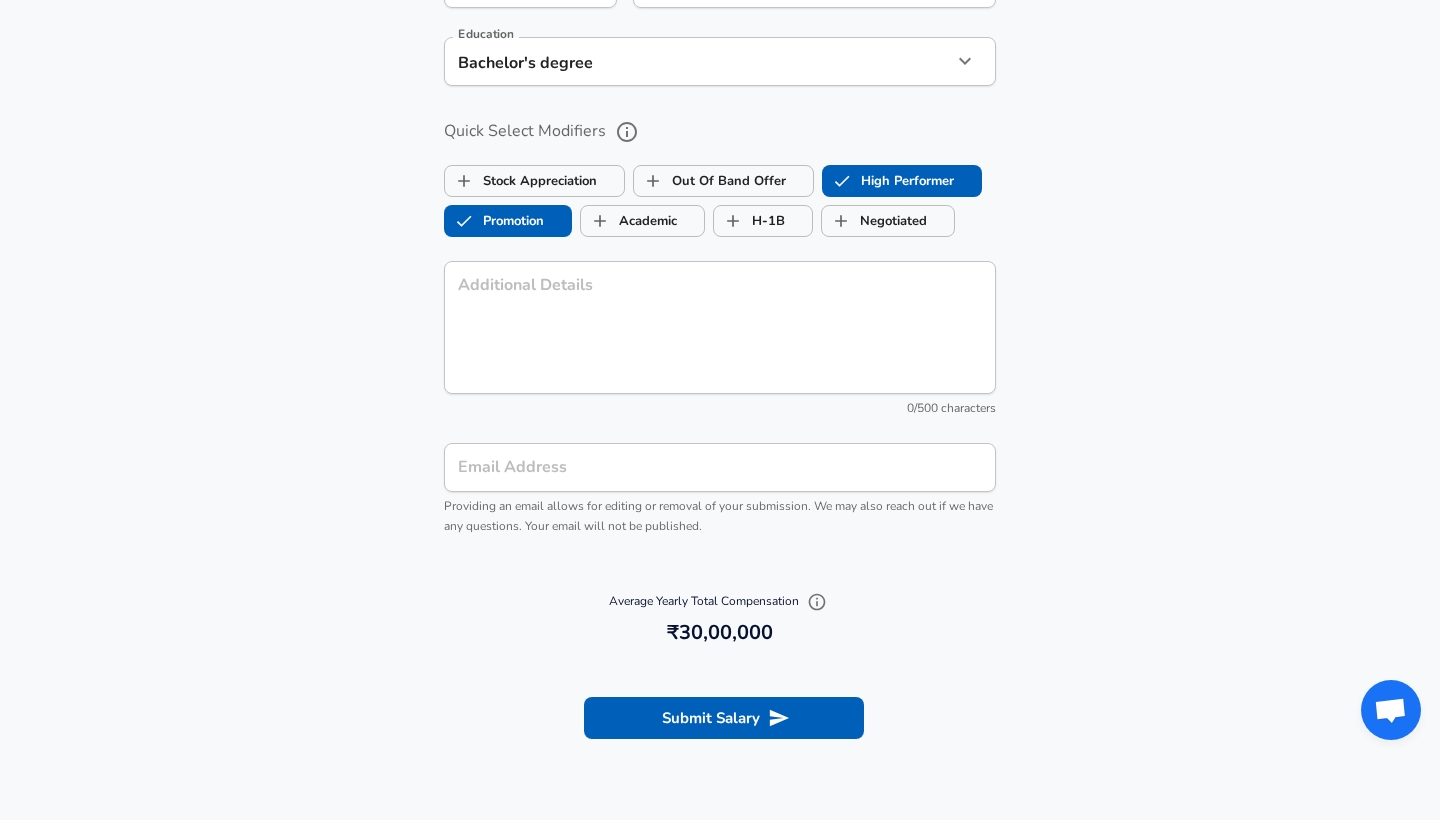 scroll, scrollTop: 1956, scrollLeft: 0, axis: vertical 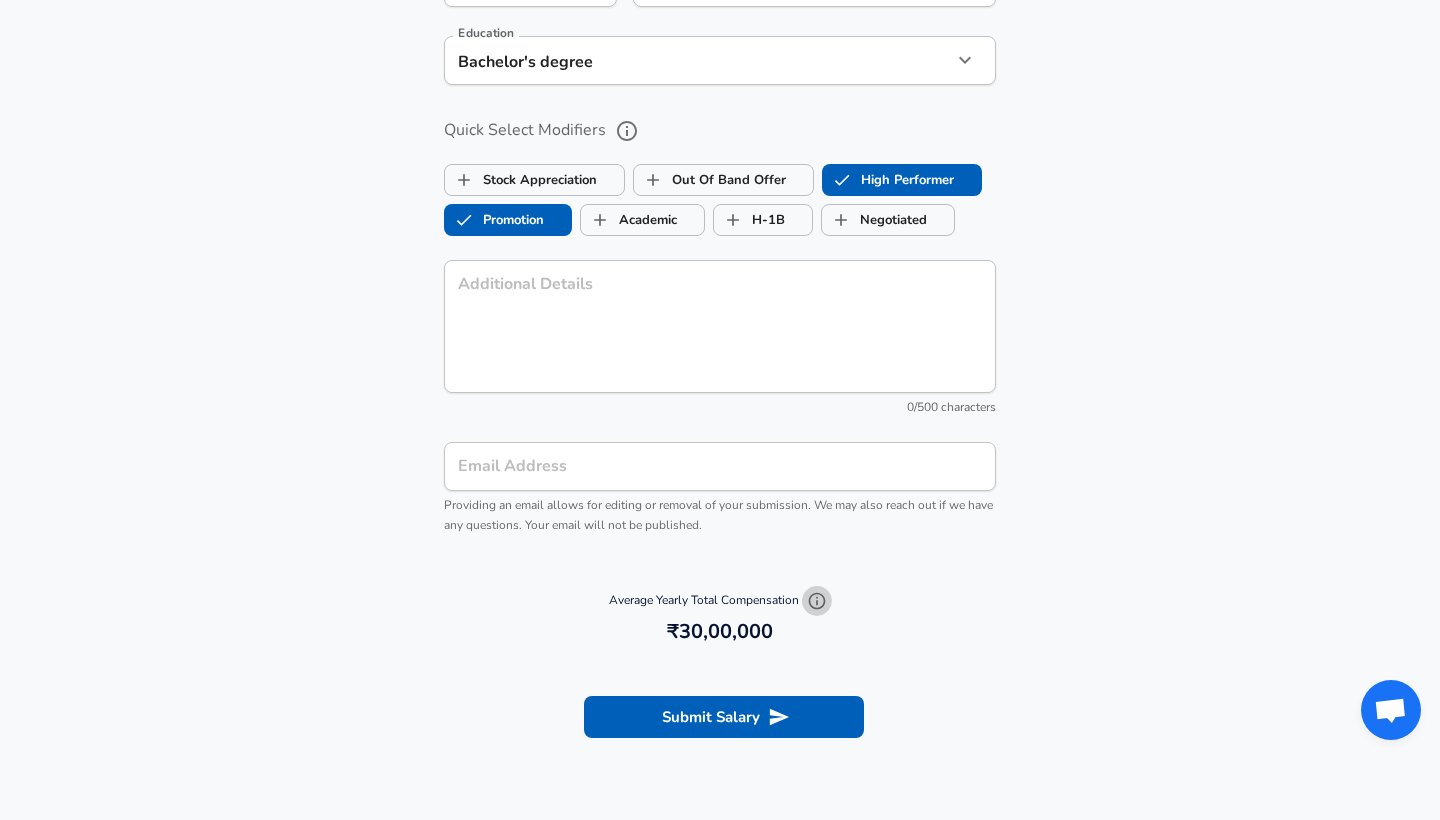 click 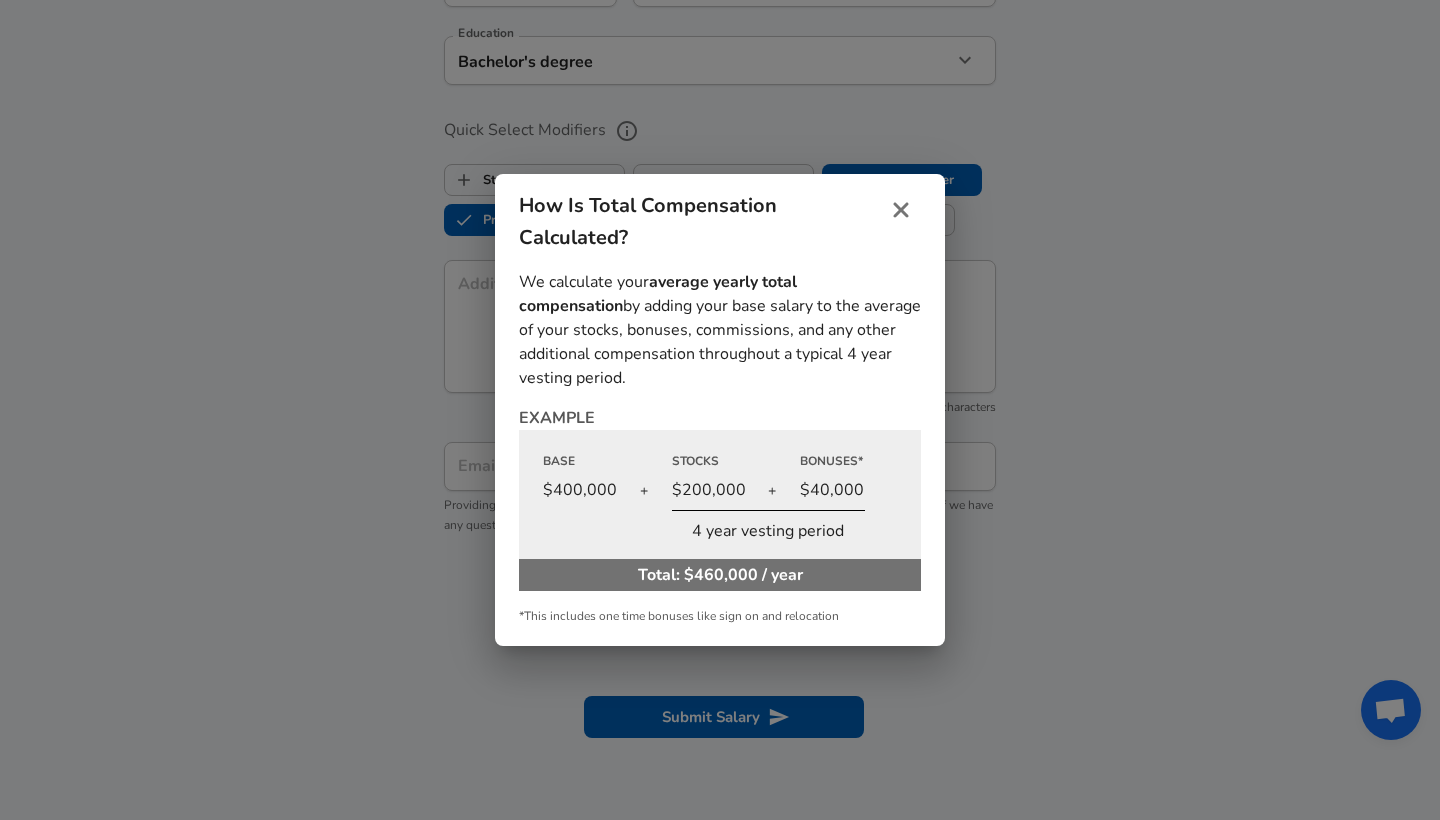 click on "How Is Total Compensation Calculated? We calculate your  average yearly total compensation  by adding your base salary to the average of your stocks, bonuses, commissions, and any other additional compensation throughout a typical 4 year vesting period. EXAMPLE Base $400,000 + Stocks $200,000 + Bonuses* $40,000 4 year vesting period Total: $460,000 / year *This includes one time bonuses like sign on and relocation" at bounding box center (720, 410) 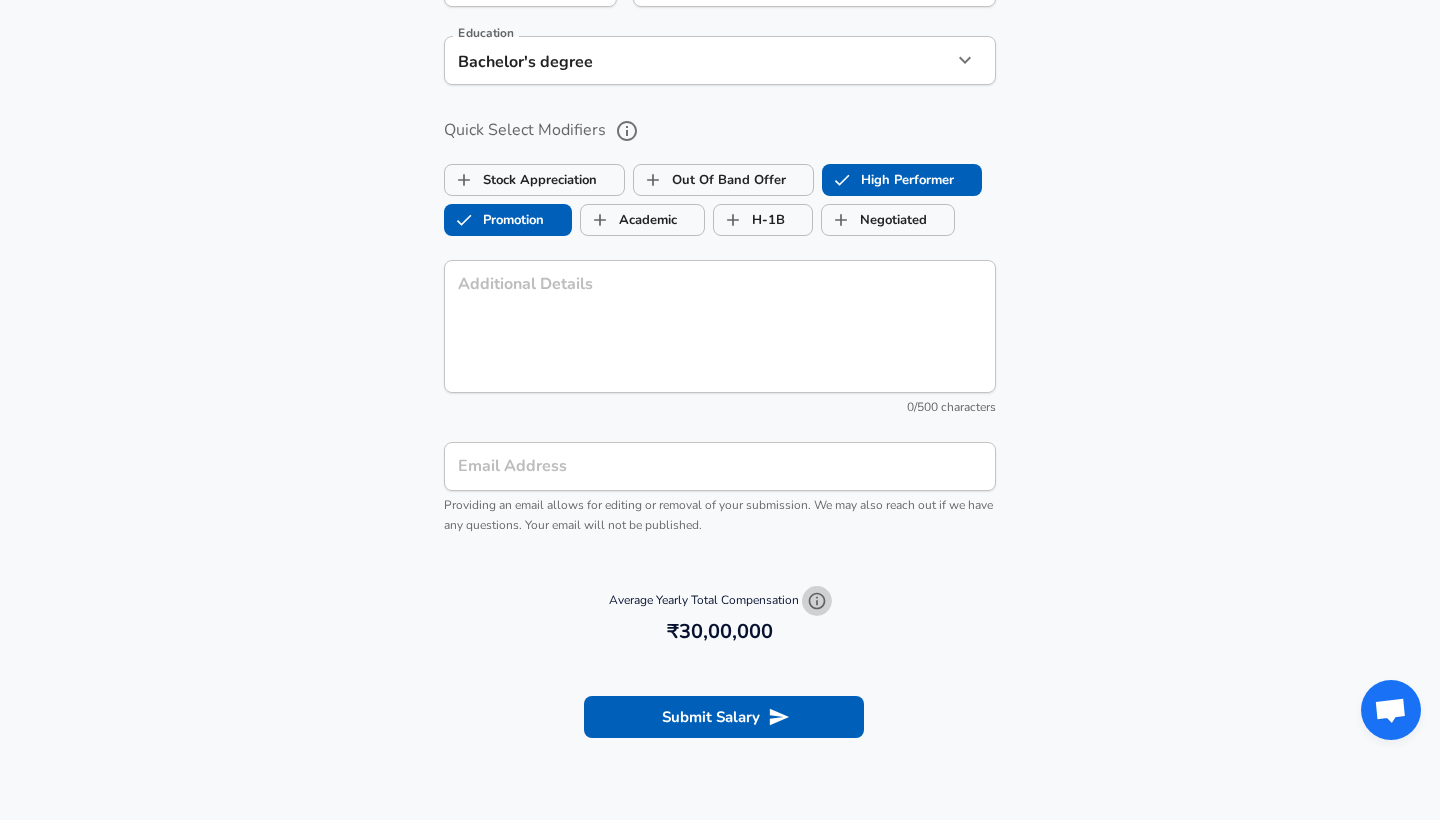 click 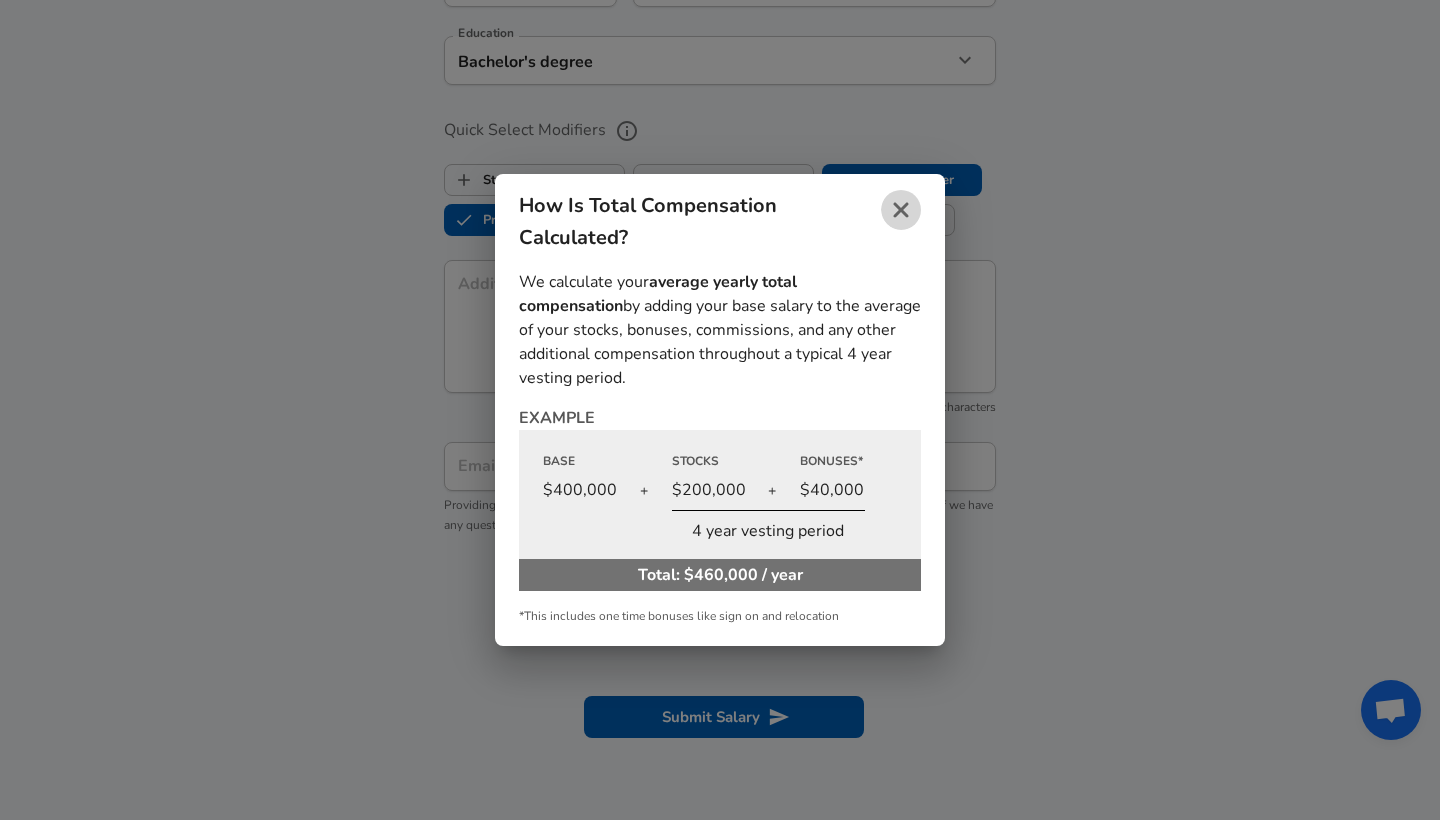 click at bounding box center (901, 210) 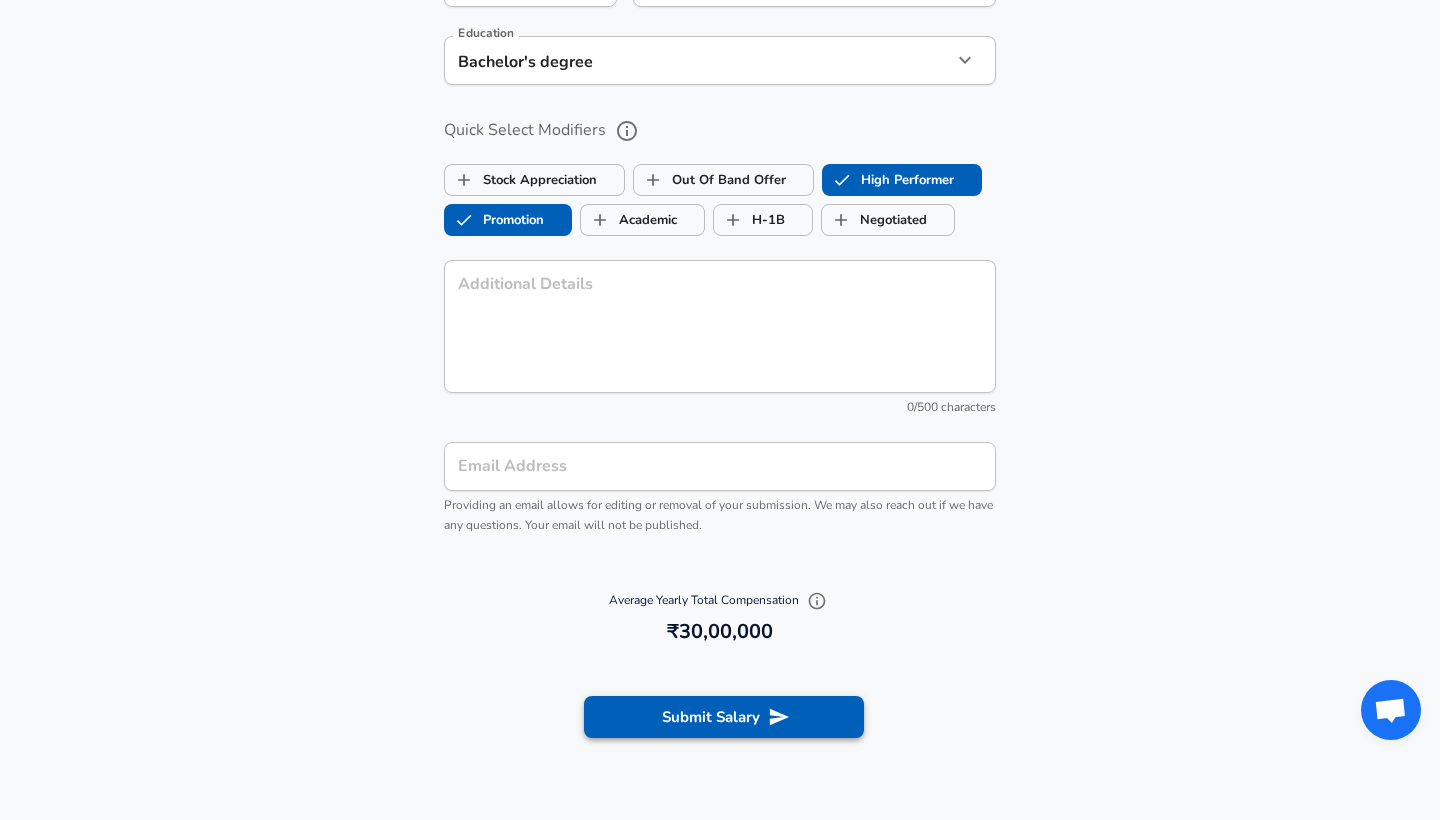 click on "Submit Salary" at bounding box center [724, 717] 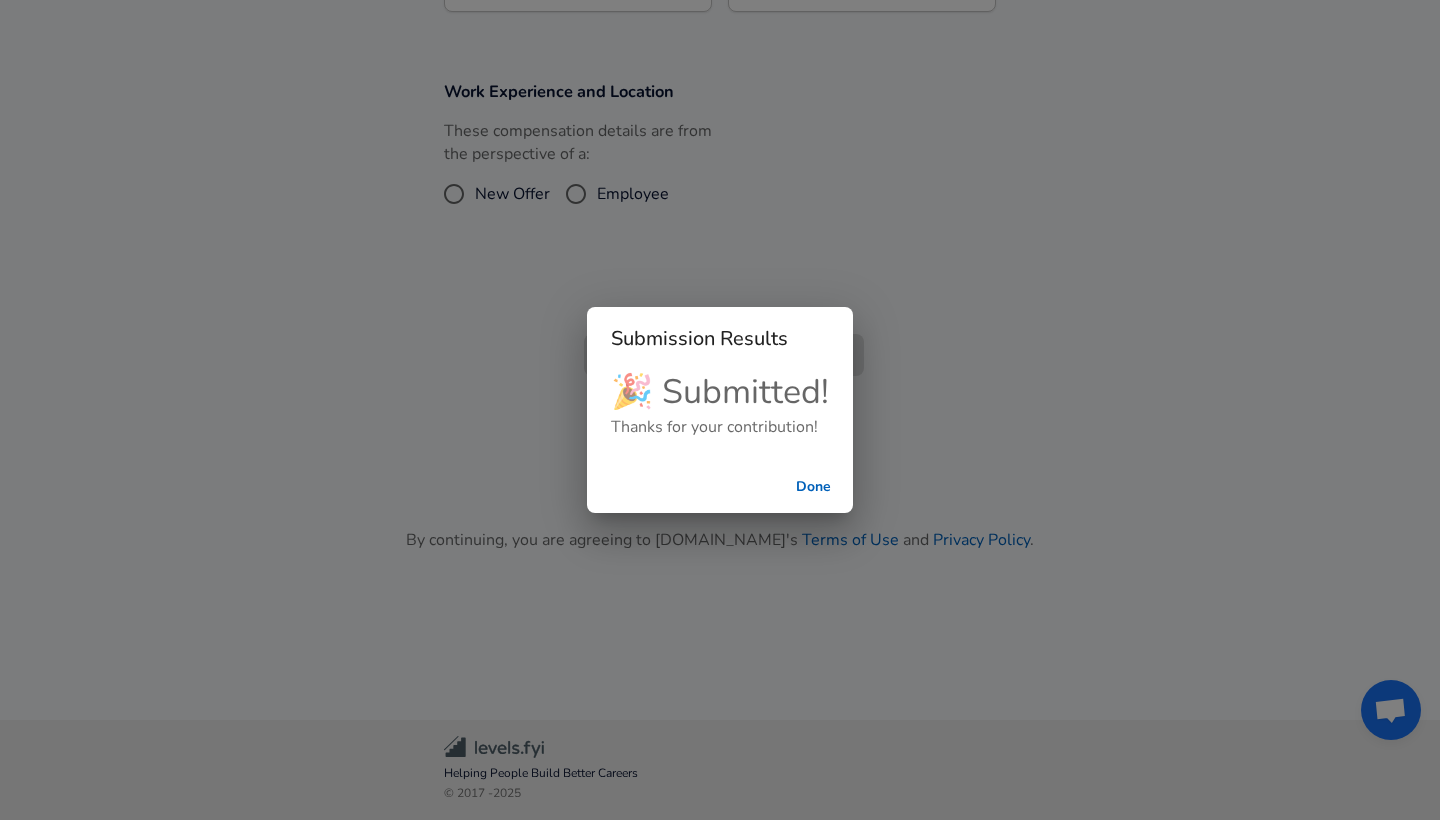 checkbox on "false" 